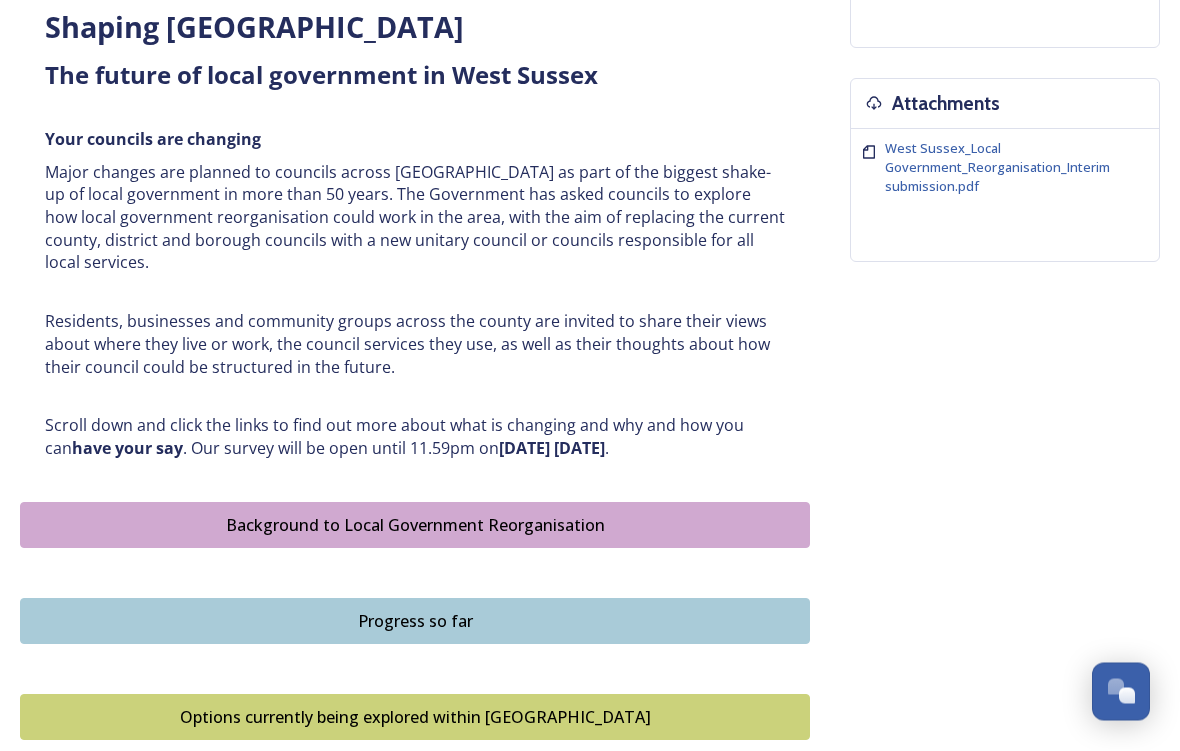 scroll, scrollTop: 731, scrollLeft: 0, axis: vertical 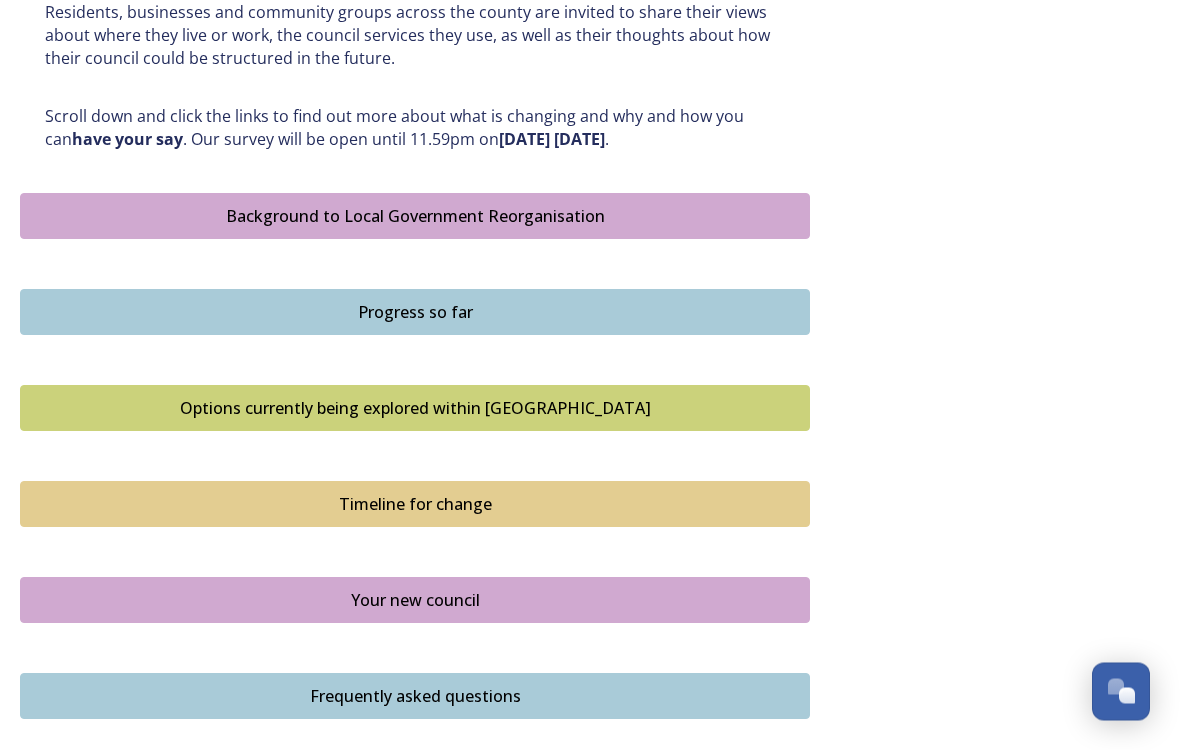 click on "Timeline for change" at bounding box center (415, 505) 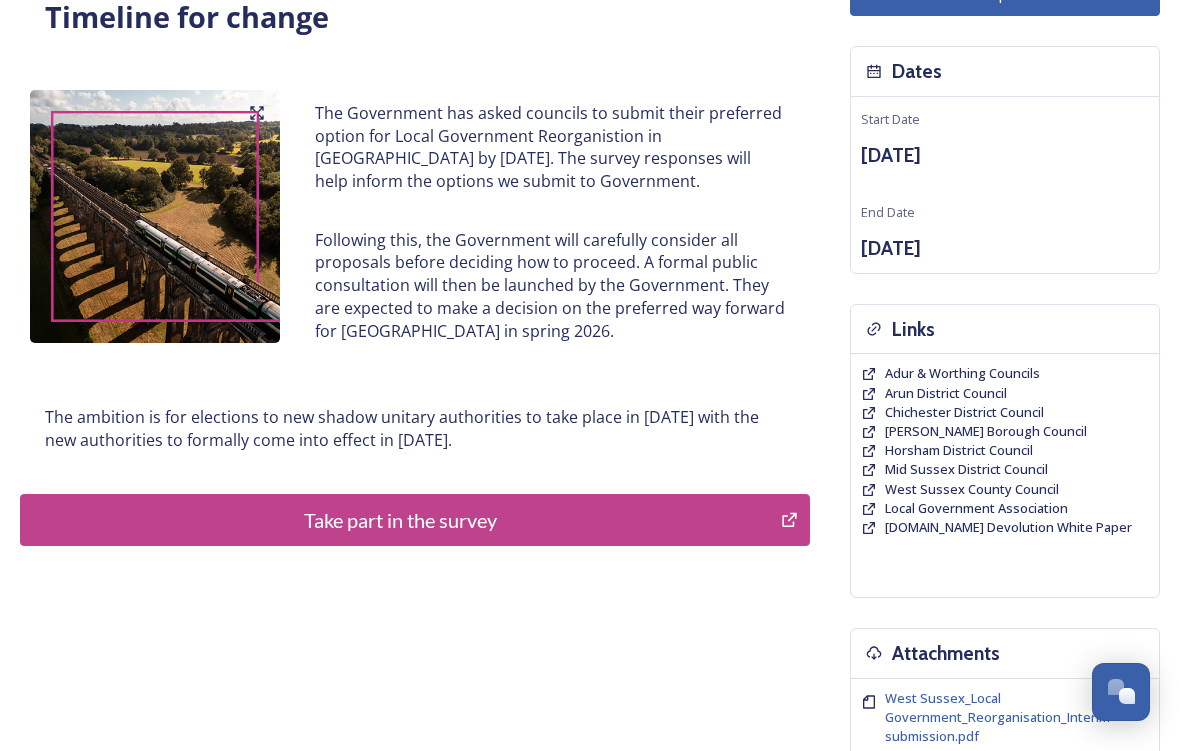 scroll, scrollTop: 181, scrollLeft: 0, axis: vertical 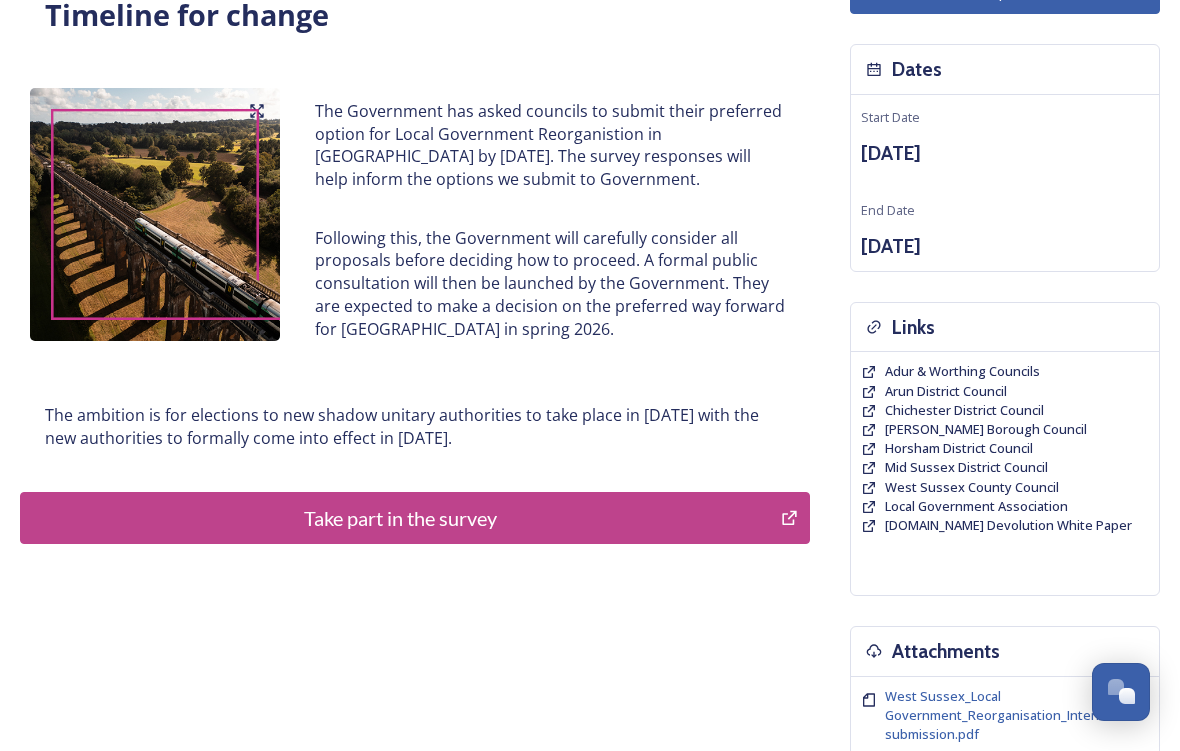 click on "Take part in the survey" at bounding box center (400, 518) 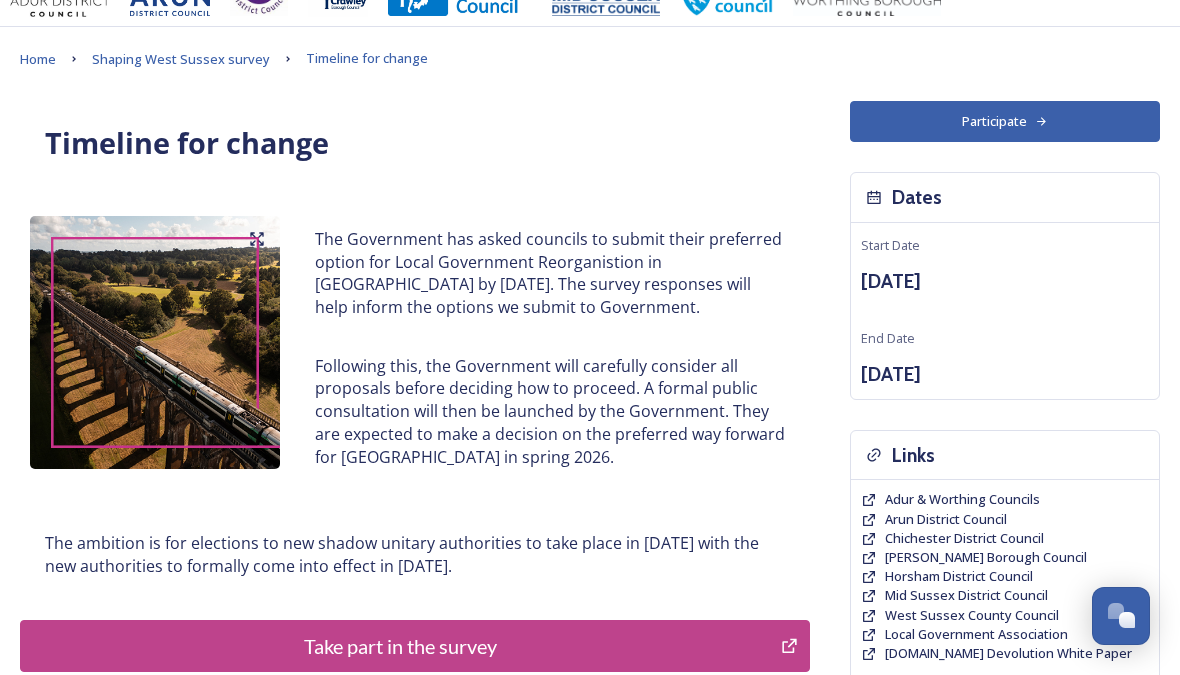 scroll, scrollTop: 0, scrollLeft: 0, axis: both 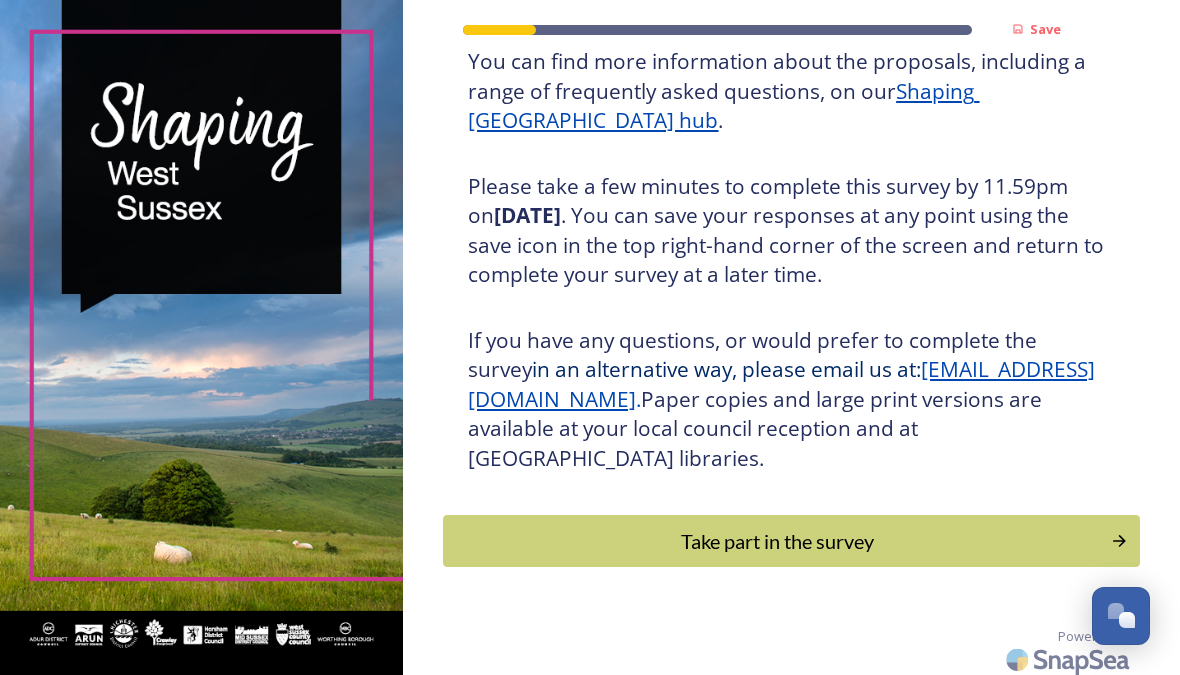 click on "Take part in the survey" at bounding box center [777, 541] 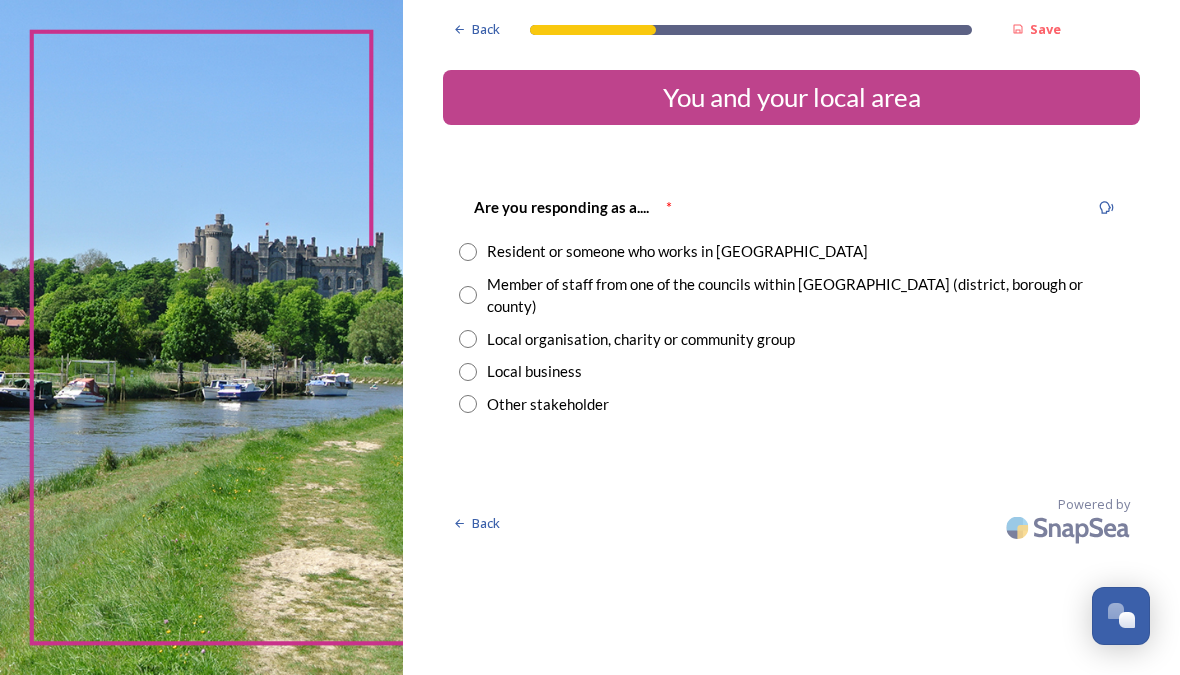 click at bounding box center [468, 295] 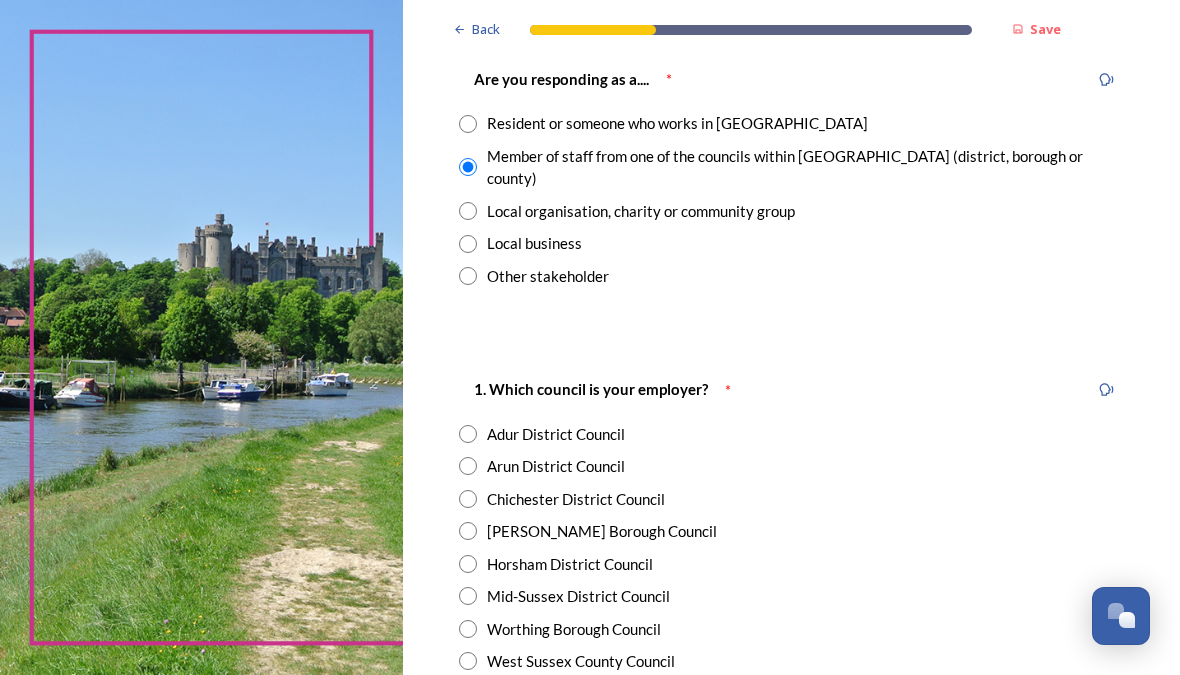 scroll, scrollTop: 135, scrollLeft: 0, axis: vertical 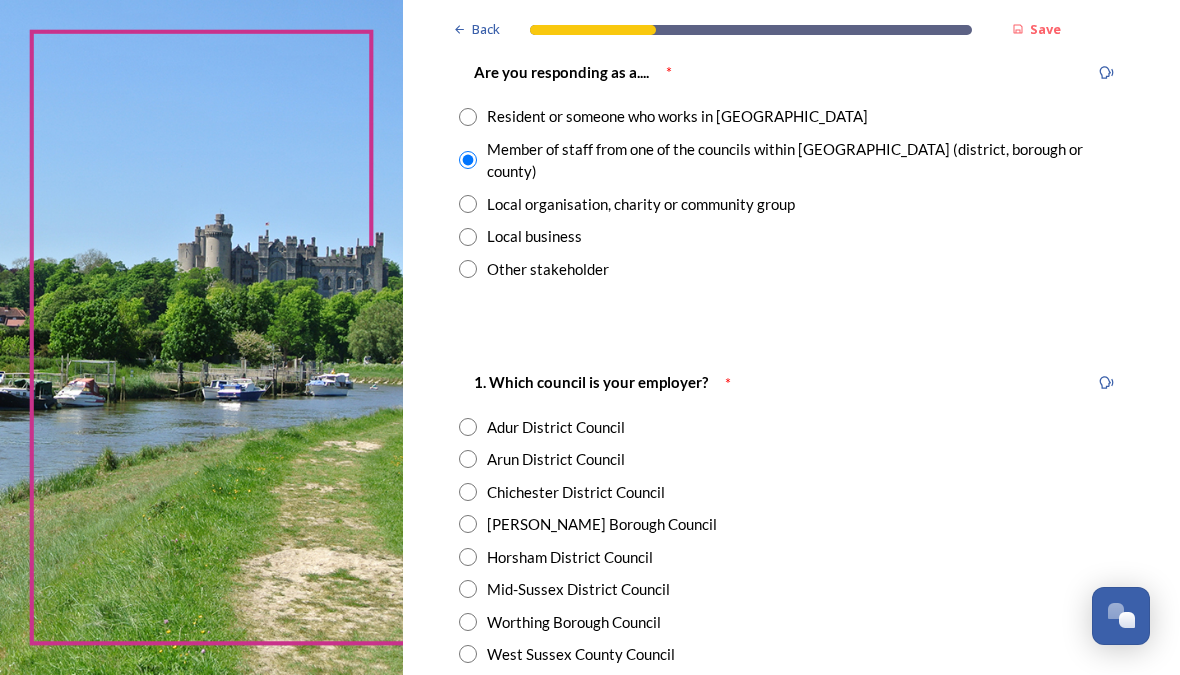 click at bounding box center [468, 459] 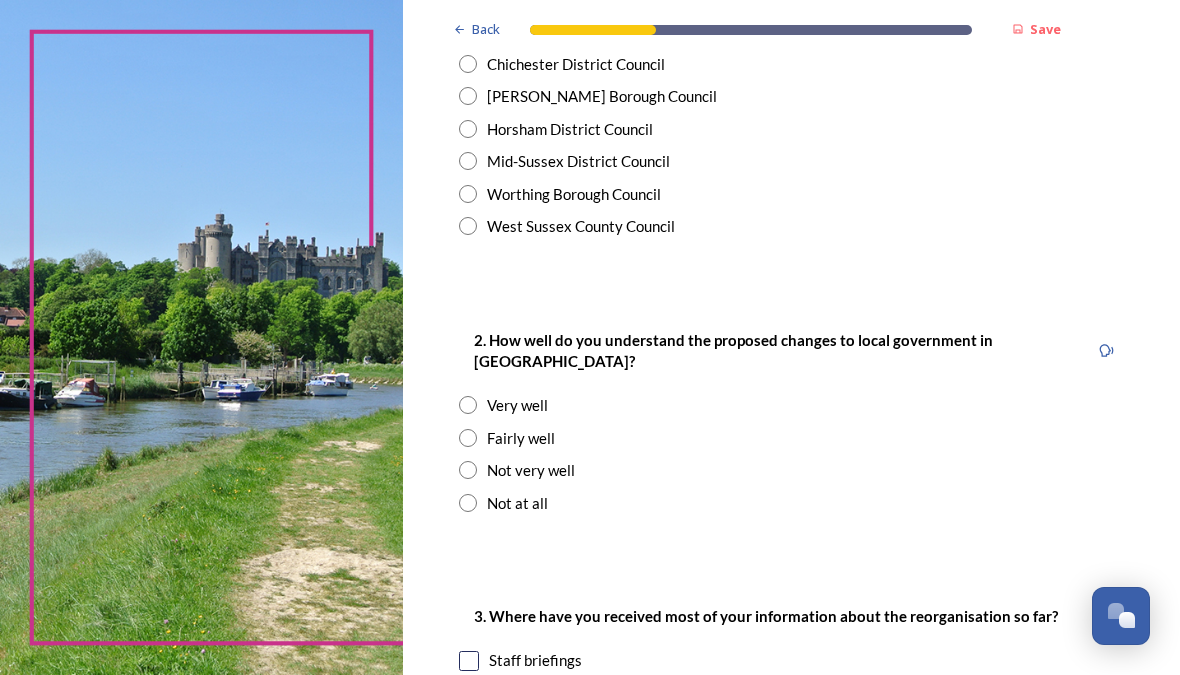 scroll, scrollTop: 575, scrollLeft: 0, axis: vertical 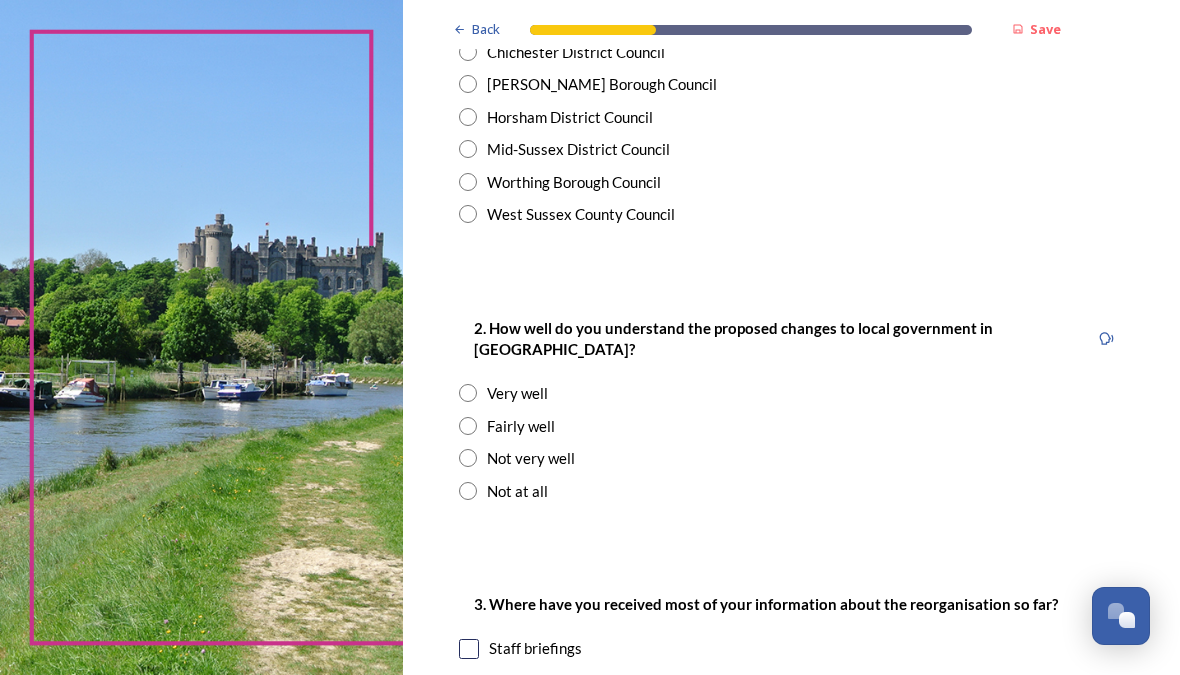 click at bounding box center (468, 458) 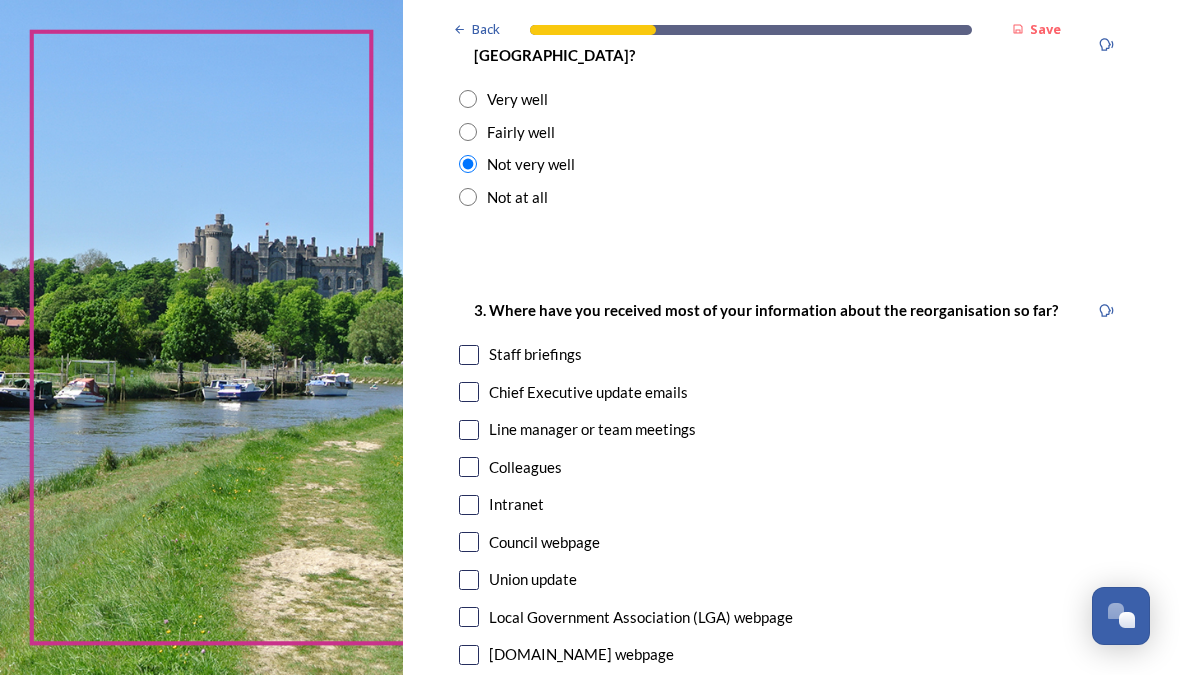 scroll, scrollTop: 870, scrollLeft: 0, axis: vertical 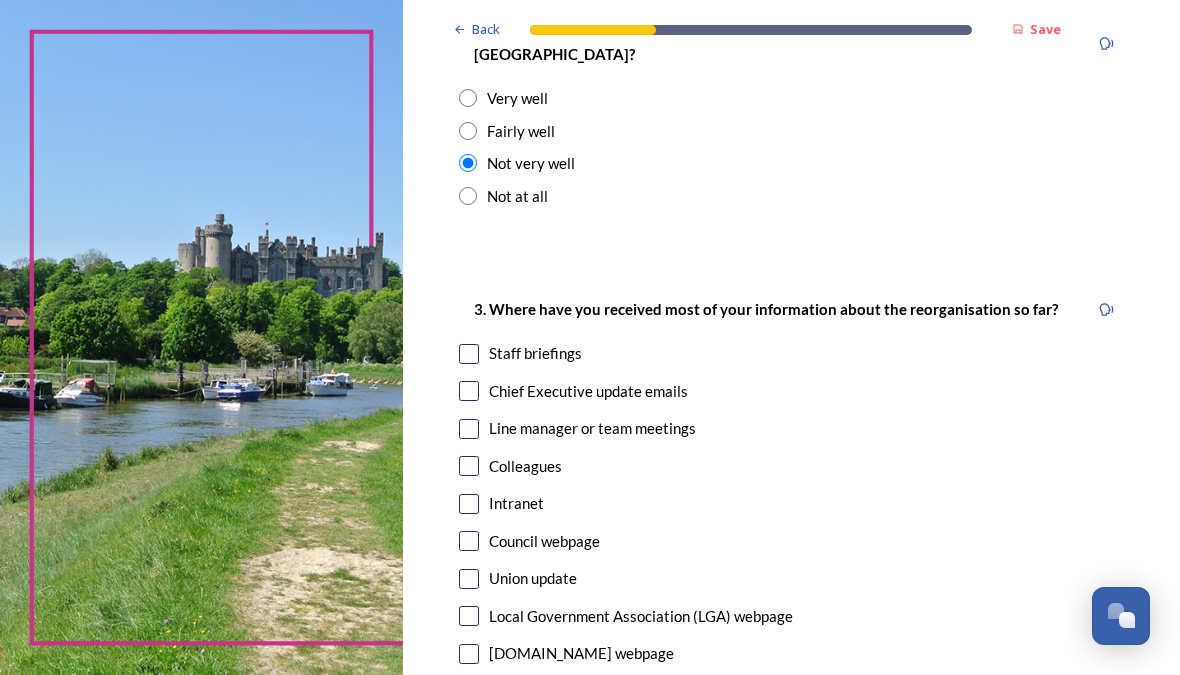 click at bounding box center (469, 354) 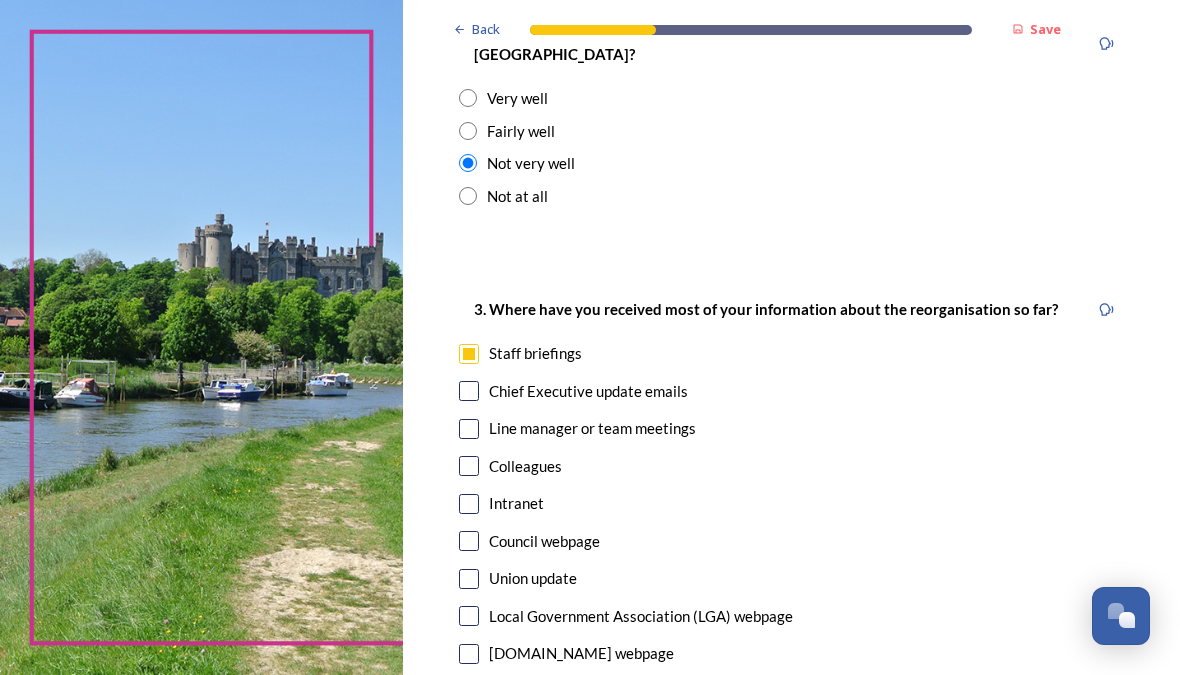 click at bounding box center (469, 391) 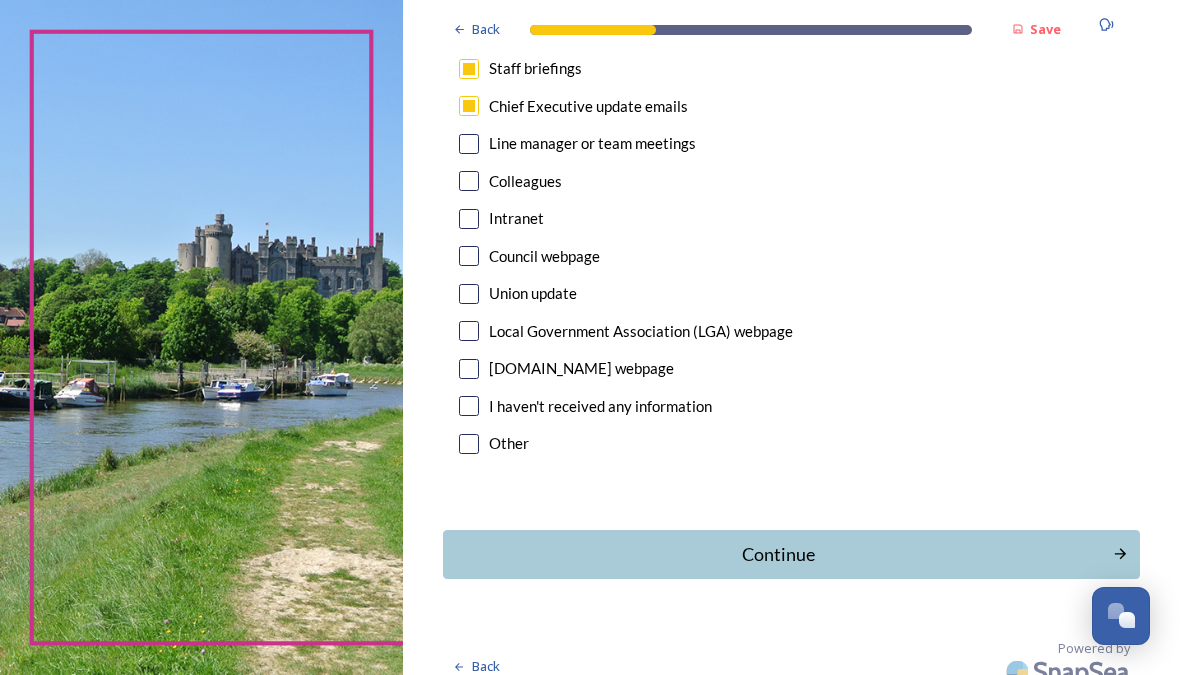 scroll, scrollTop: 1154, scrollLeft: 0, axis: vertical 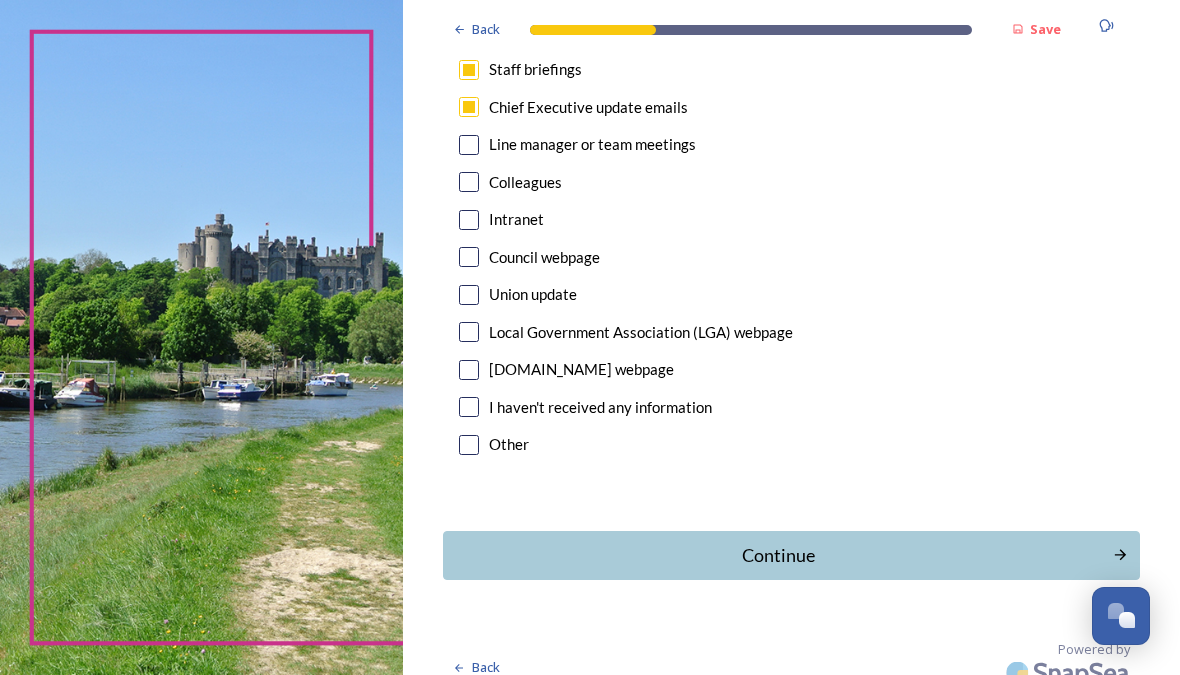 click on "Continue" at bounding box center [777, 555] 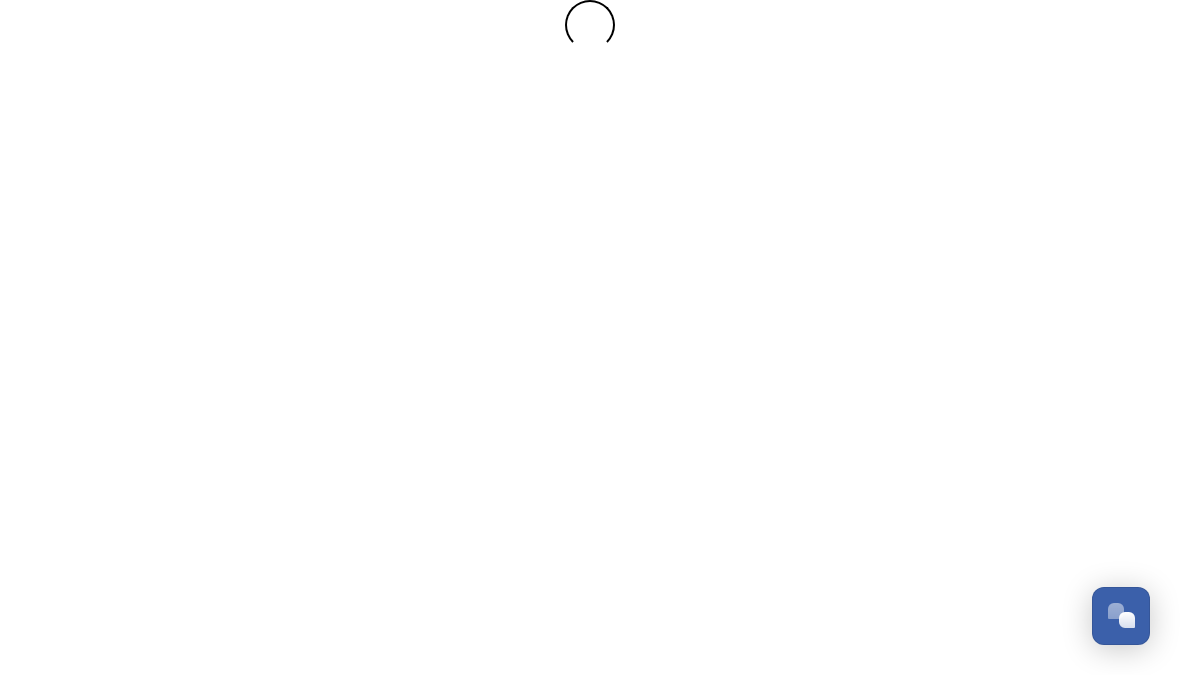 scroll, scrollTop: 0, scrollLeft: 0, axis: both 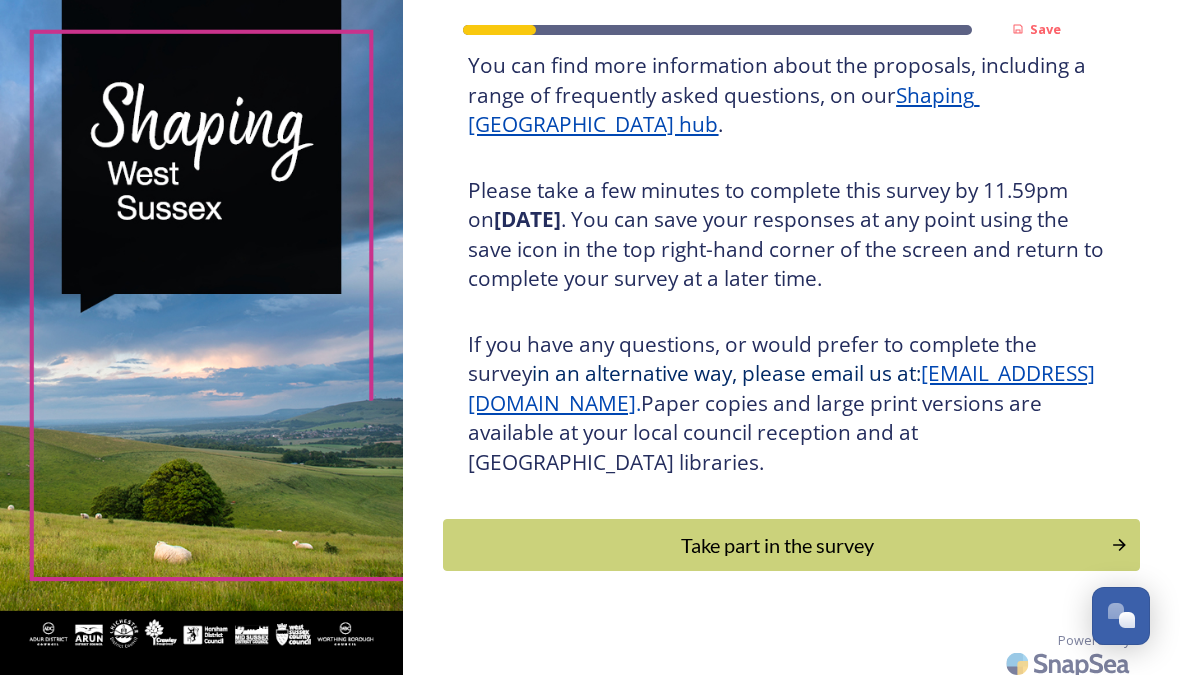 click on "Take part in the survey" at bounding box center (777, 545) 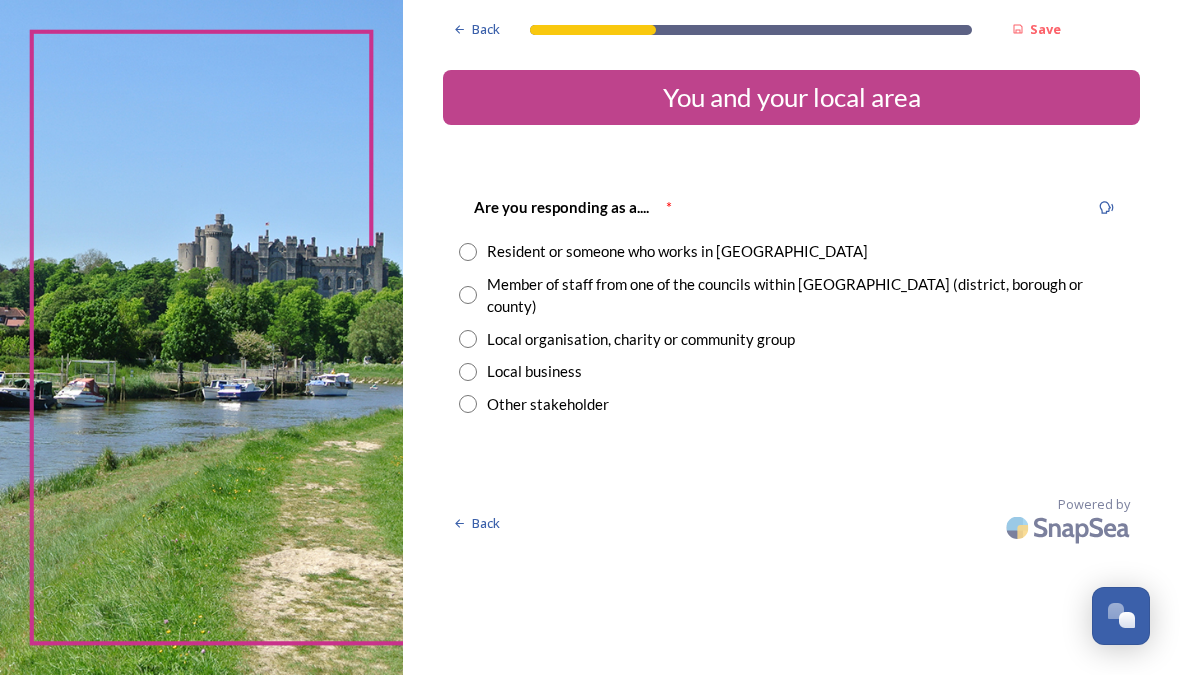 click at bounding box center [468, 252] 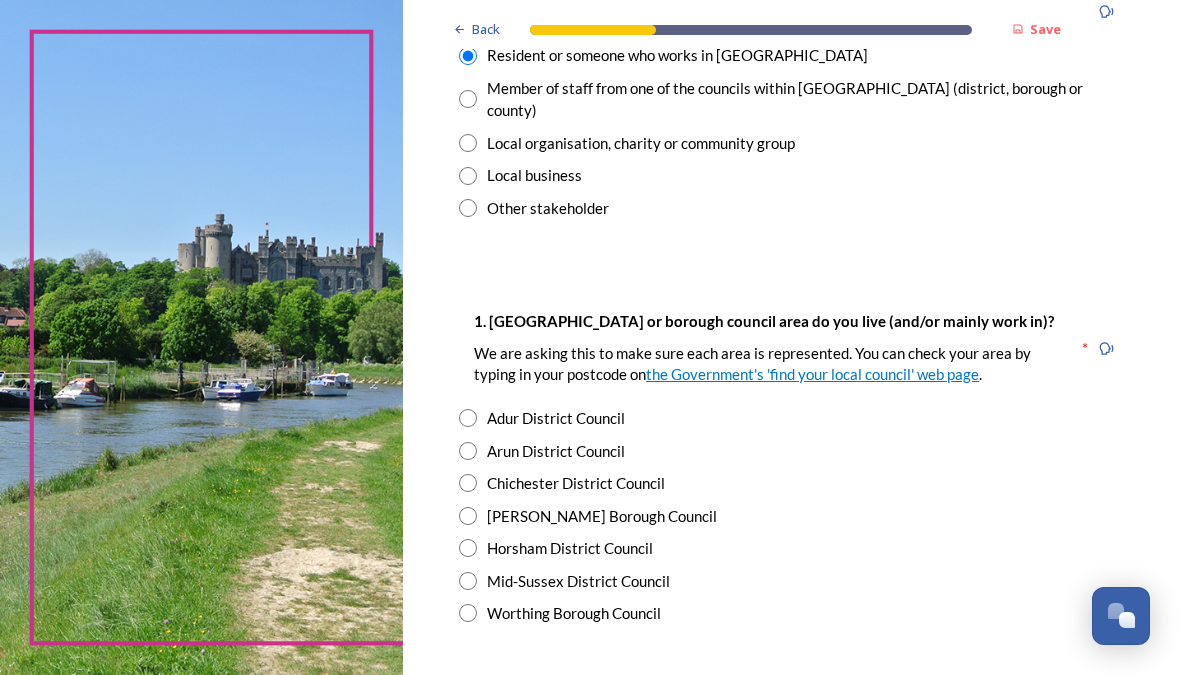 scroll, scrollTop: 199, scrollLeft: 0, axis: vertical 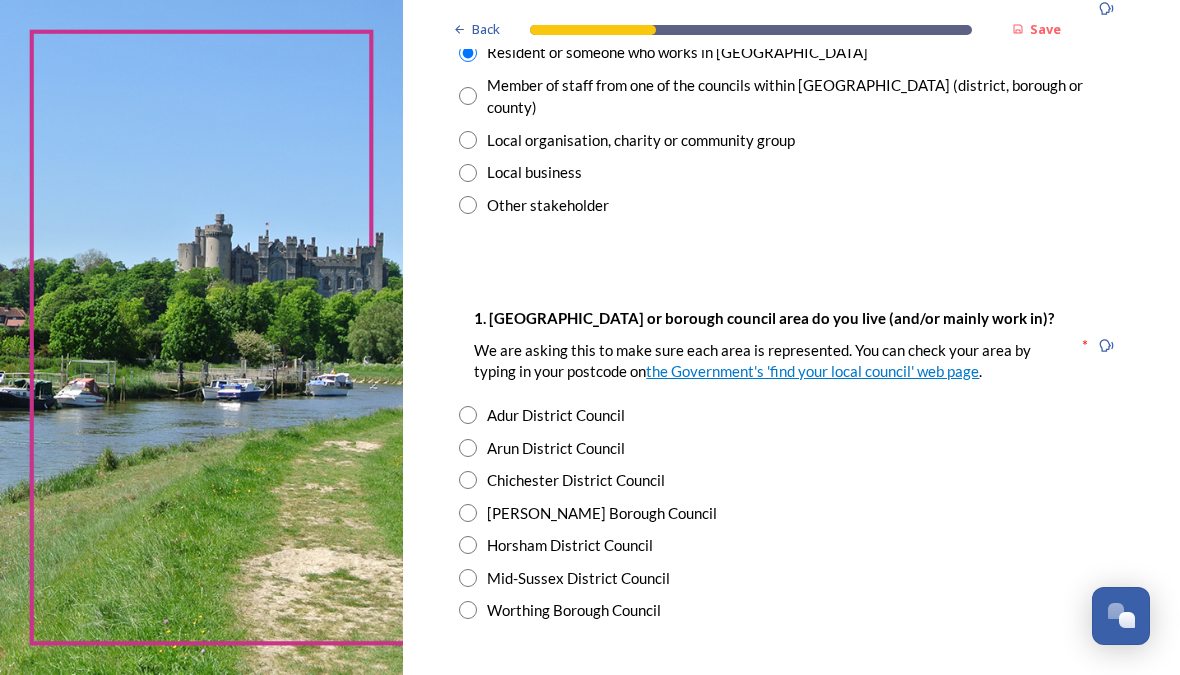 click at bounding box center [468, 448] 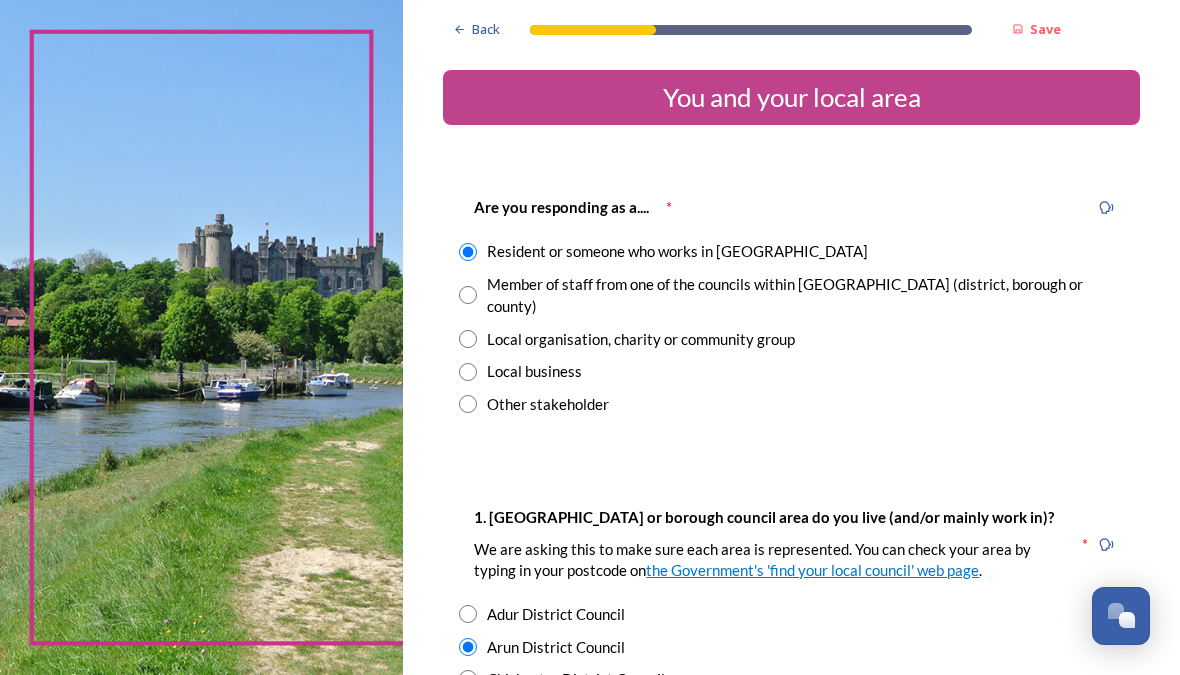 scroll, scrollTop: 0, scrollLeft: 0, axis: both 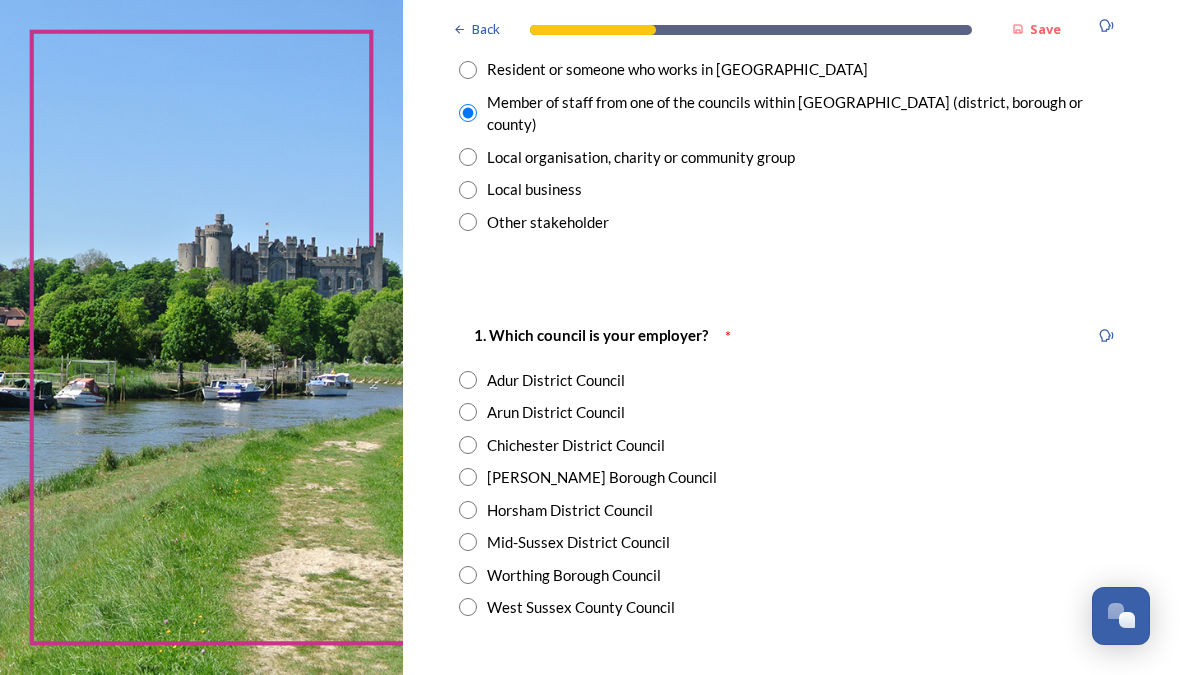 click at bounding box center (468, 412) 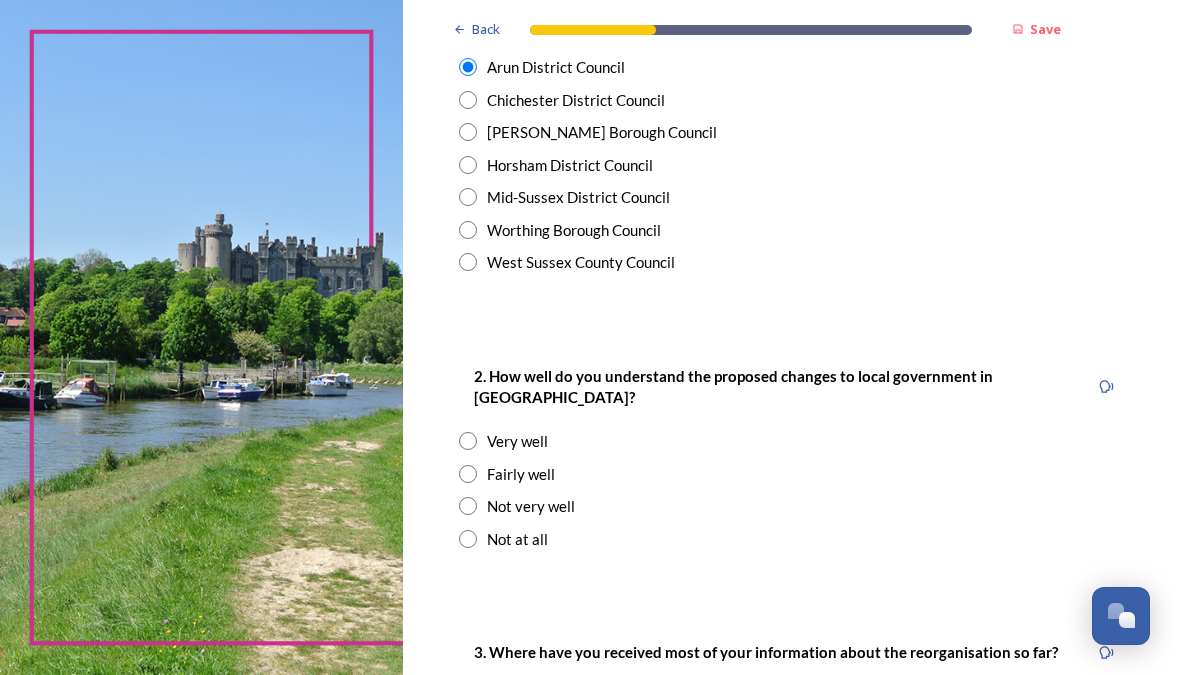scroll, scrollTop: 528, scrollLeft: 0, axis: vertical 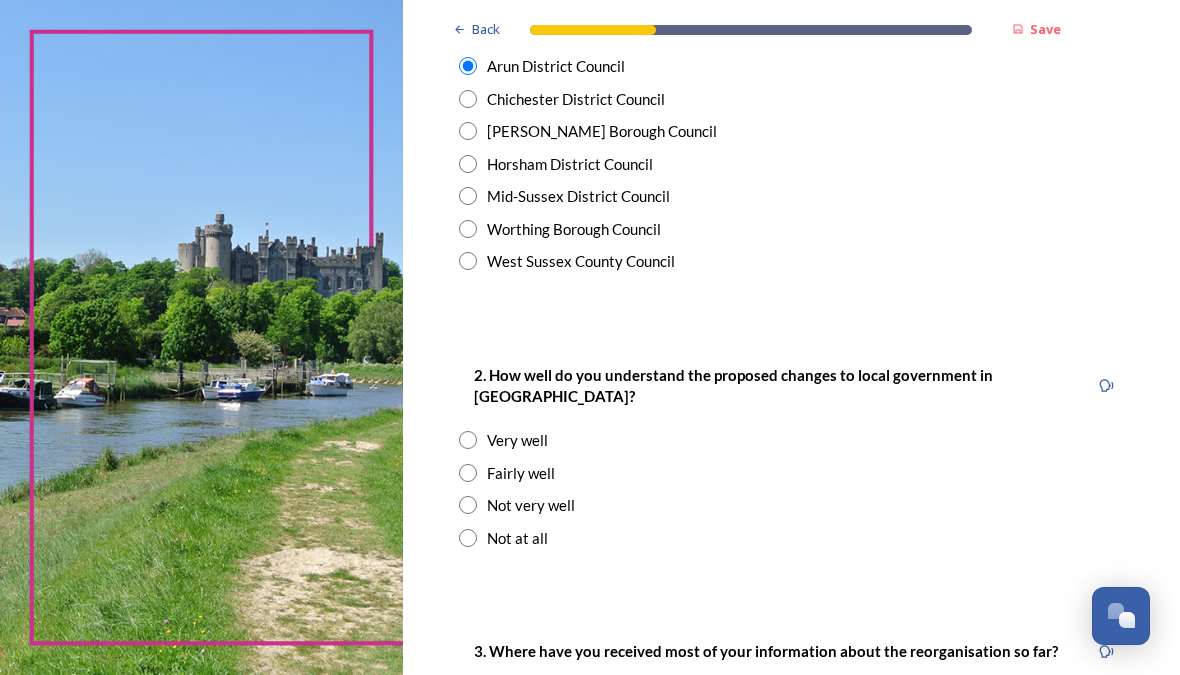 click on "Not very well" at bounding box center [791, 505] 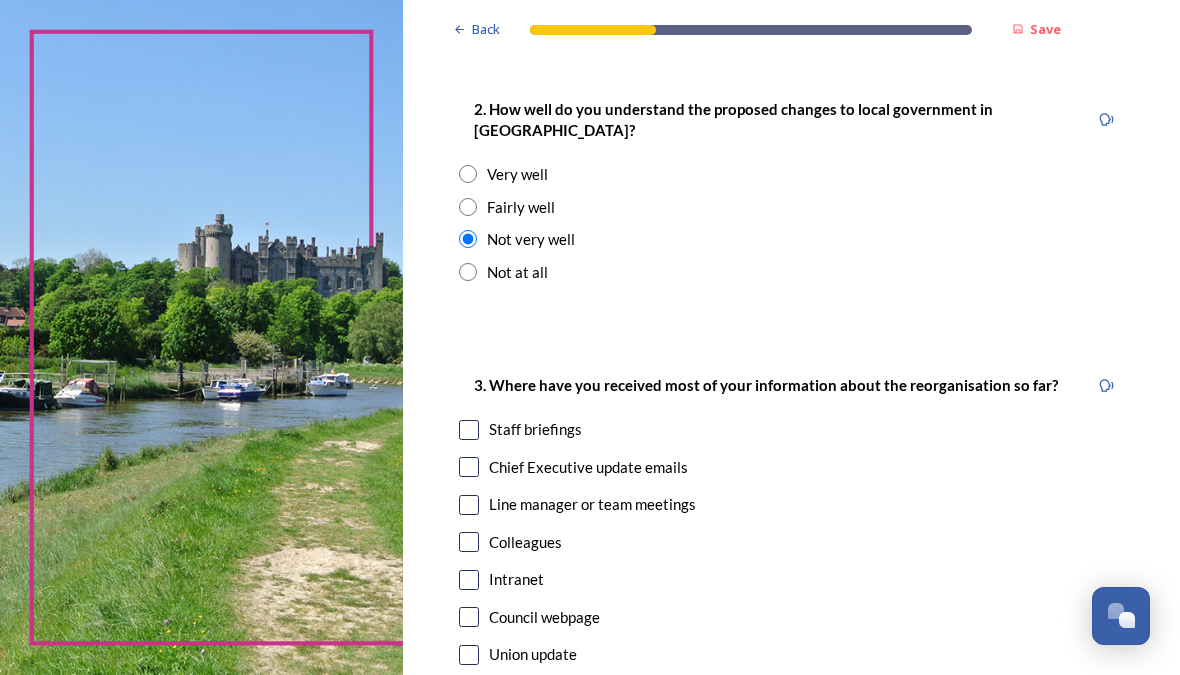 scroll, scrollTop: 794, scrollLeft: 0, axis: vertical 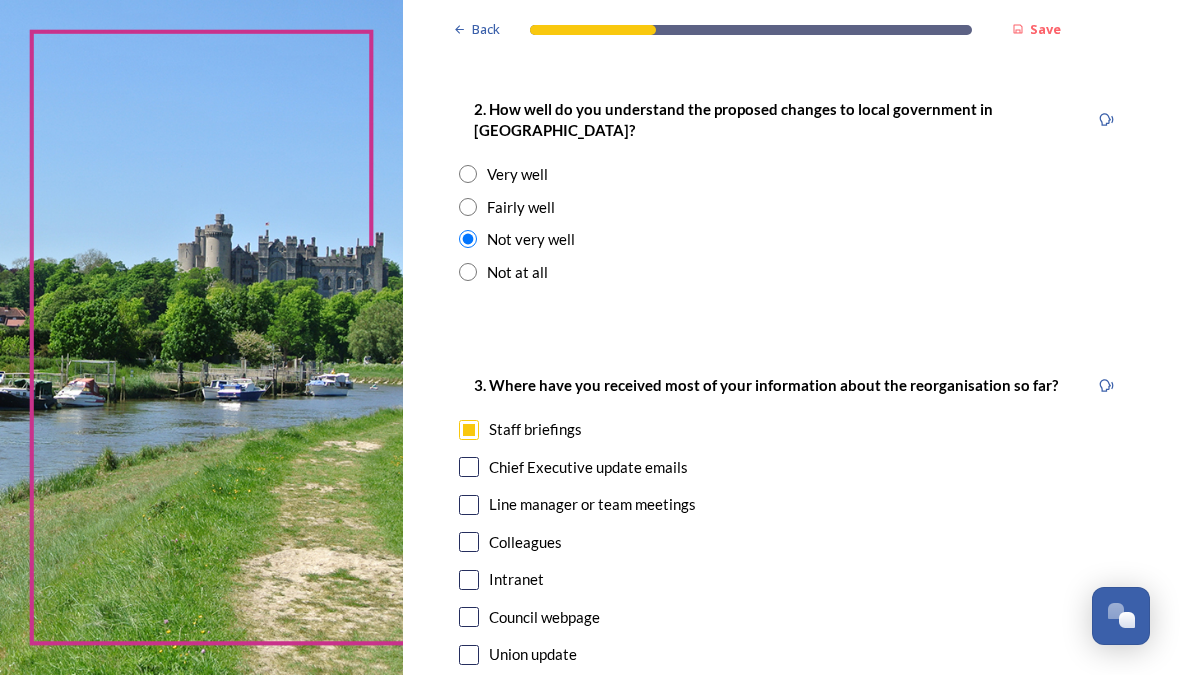 click at bounding box center [469, 467] 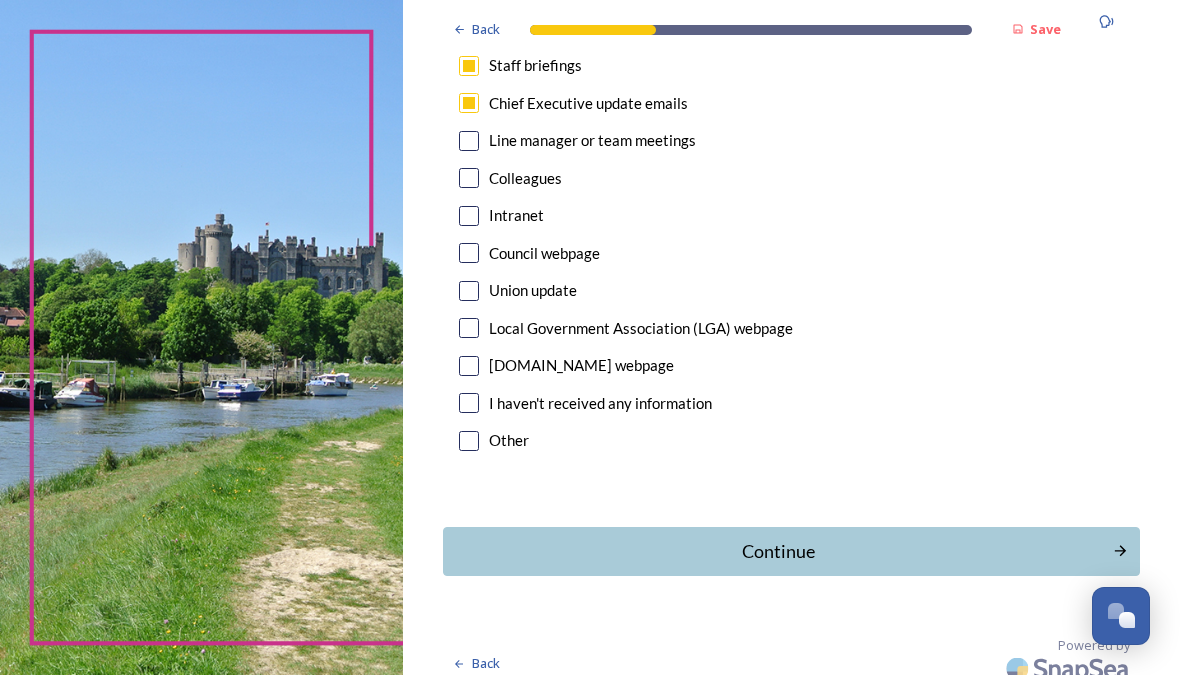 scroll, scrollTop: 1154, scrollLeft: 0, axis: vertical 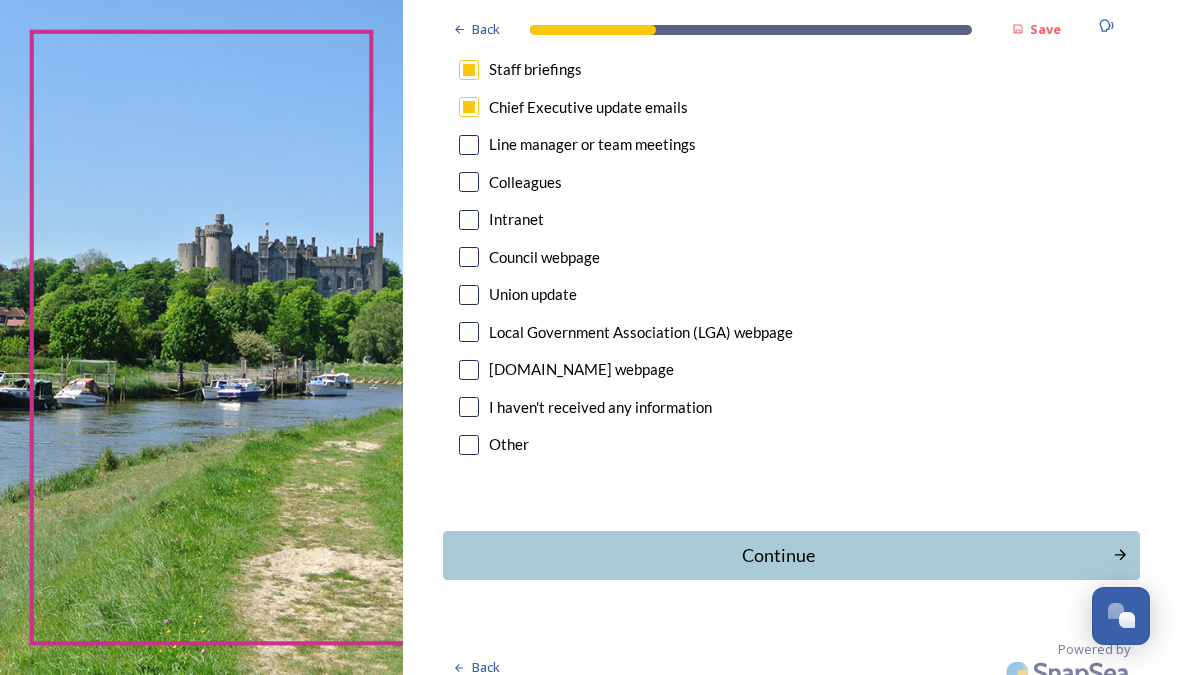 click on "Continue" at bounding box center (777, 555) 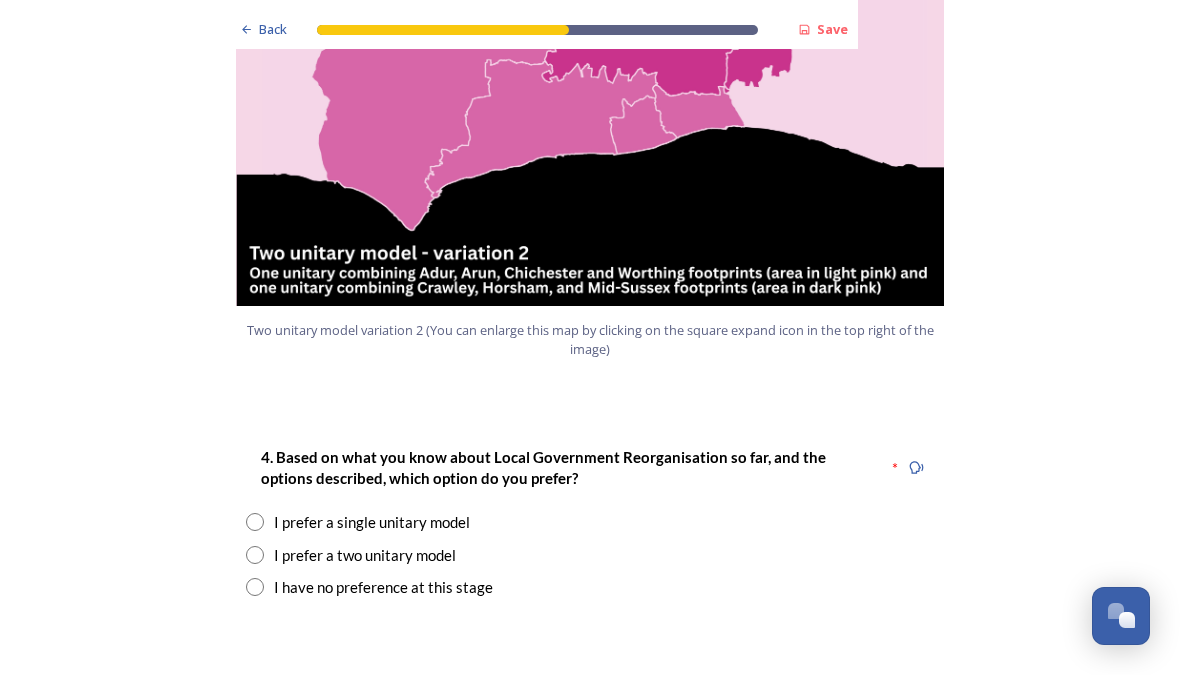 scroll, scrollTop: 2354, scrollLeft: 0, axis: vertical 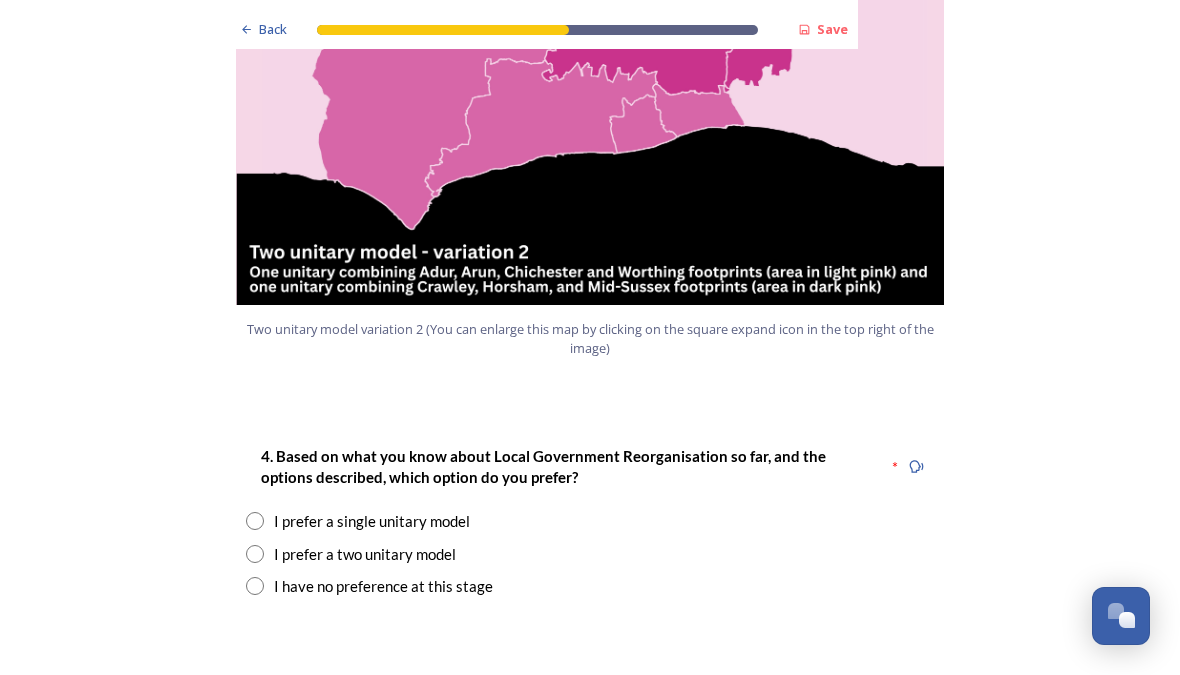click at bounding box center [255, 554] 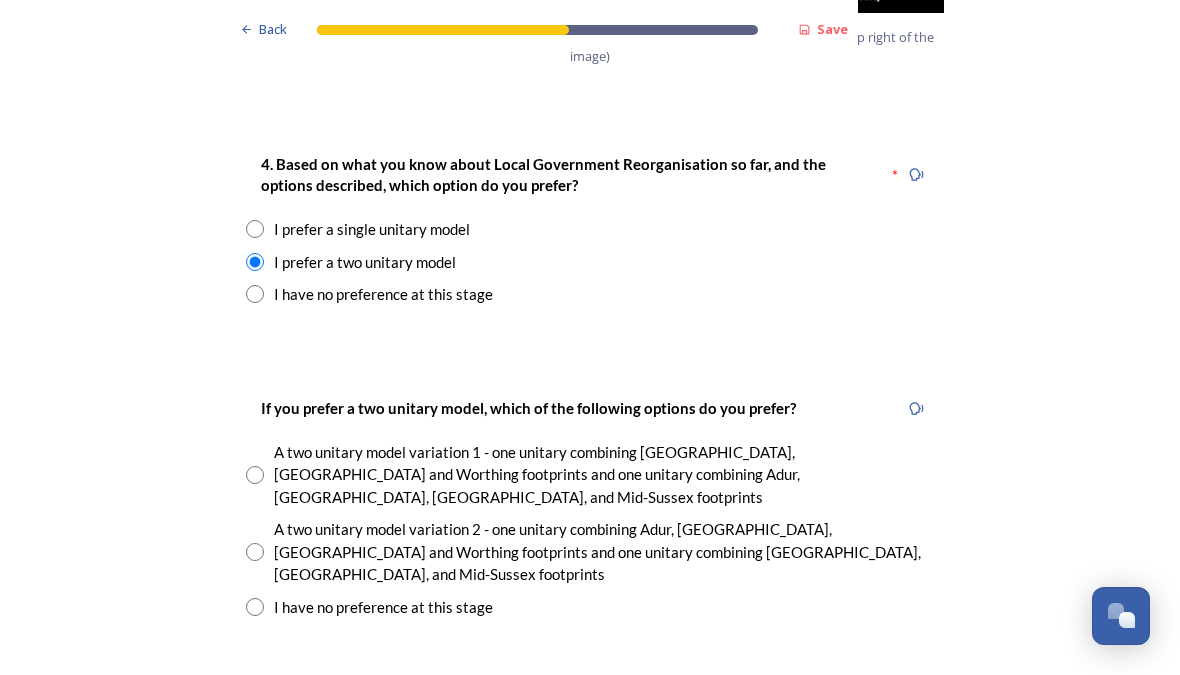 scroll, scrollTop: 2658, scrollLeft: 0, axis: vertical 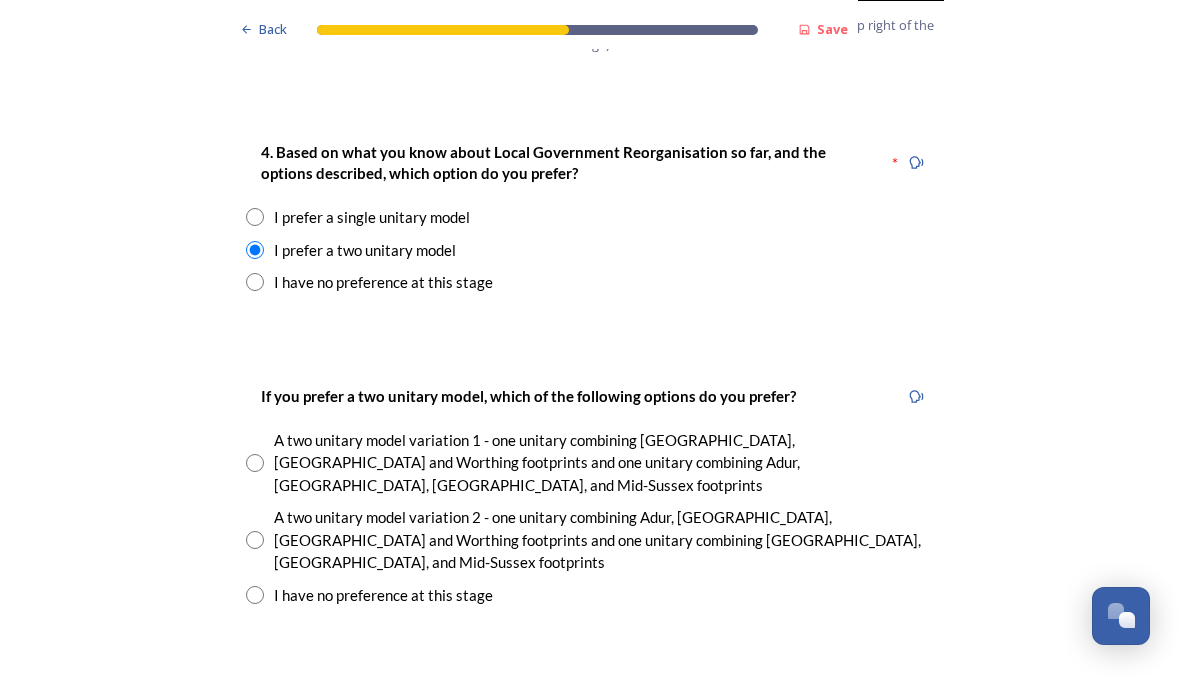 click at bounding box center (255, 463) 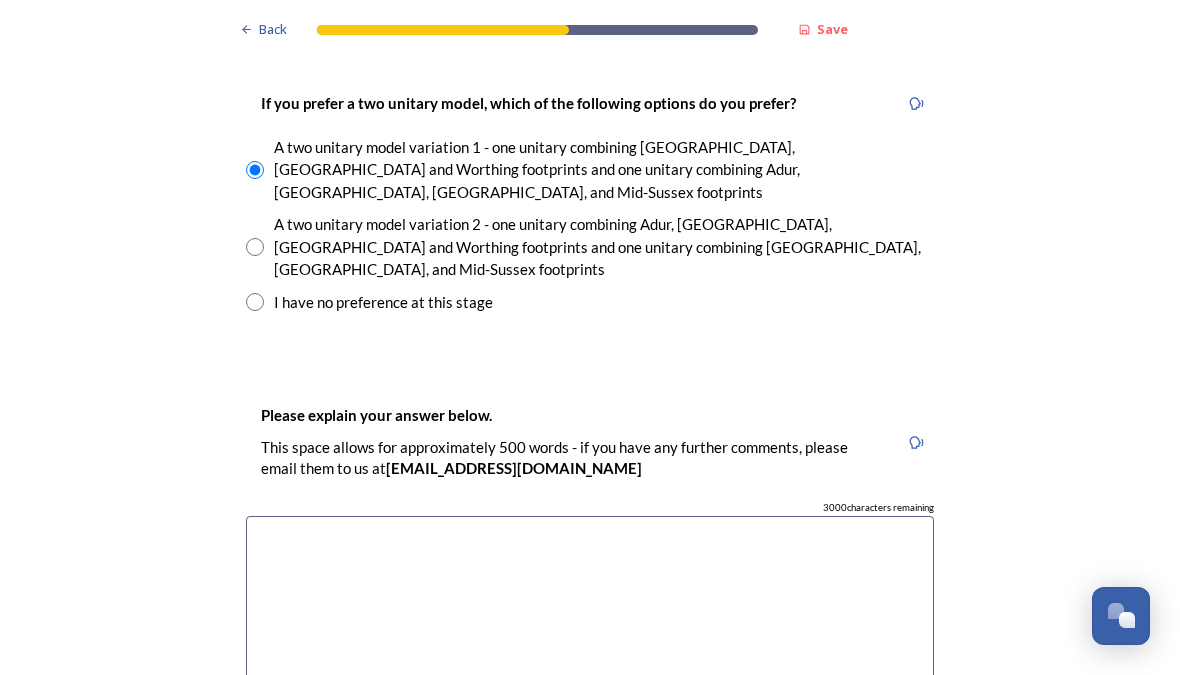 scroll, scrollTop: 2952, scrollLeft: 0, axis: vertical 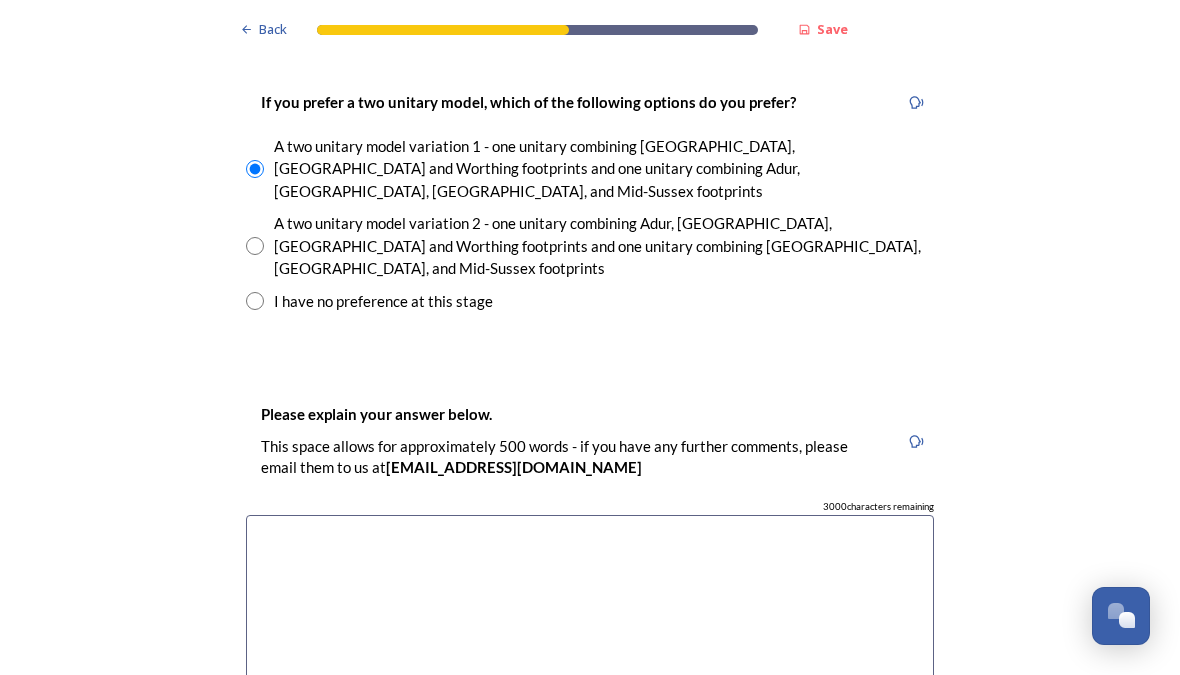 click at bounding box center (255, 301) 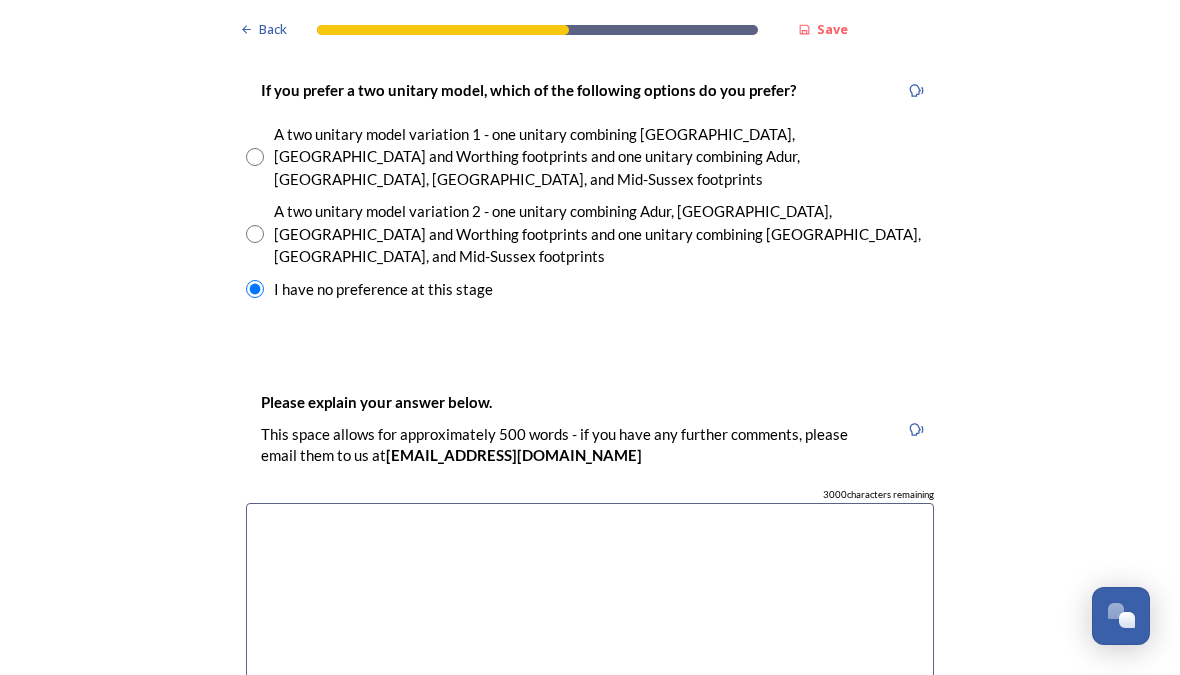 scroll, scrollTop: 2992, scrollLeft: 0, axis: vertical 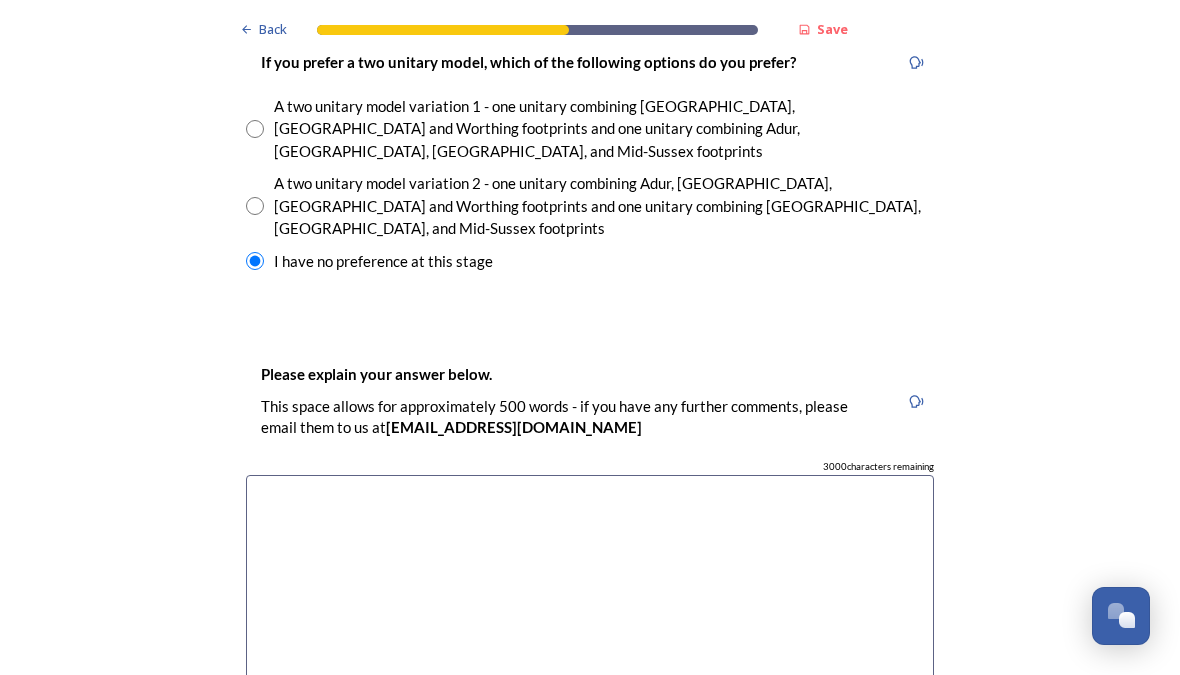 click at bounding box center (590, 587) 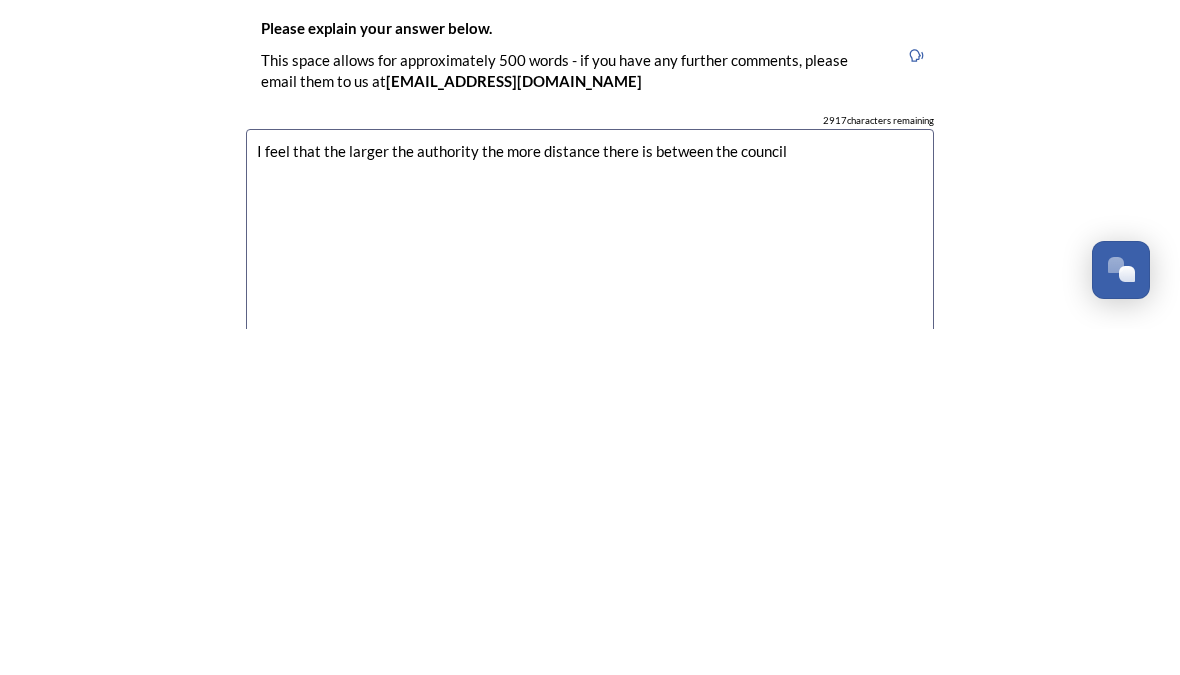 click on "I feel that the larger the authority the more distance there is between the council" at bounding box center (590, 587) 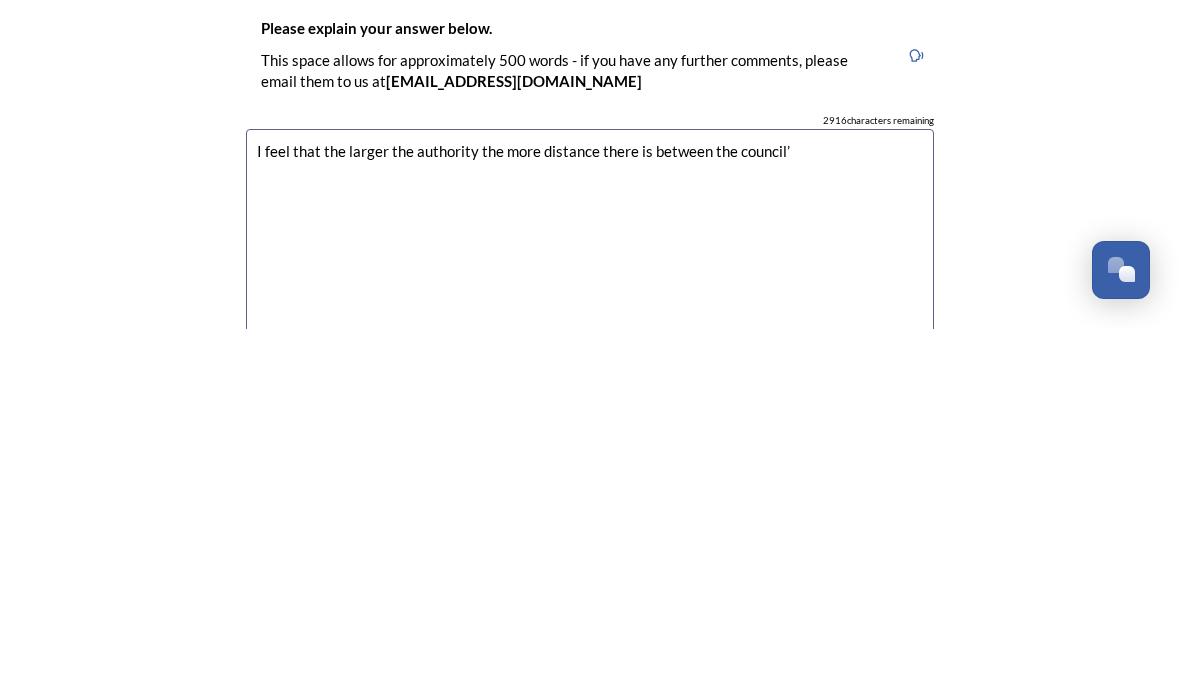click on "I feel that the larger the authority the more distance there is between the council’" at bounding box center [590, 587] 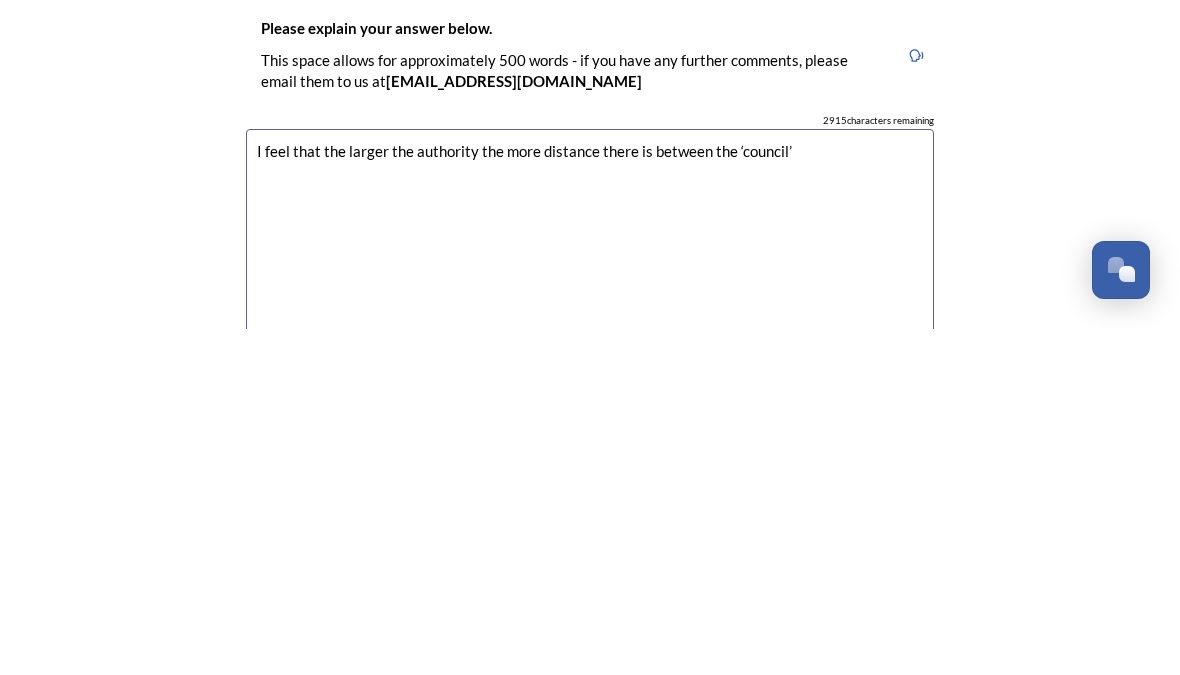 click on "I feel that the larger the authority the more distance there is between the ‘council’" at bounding box center [590, 587] 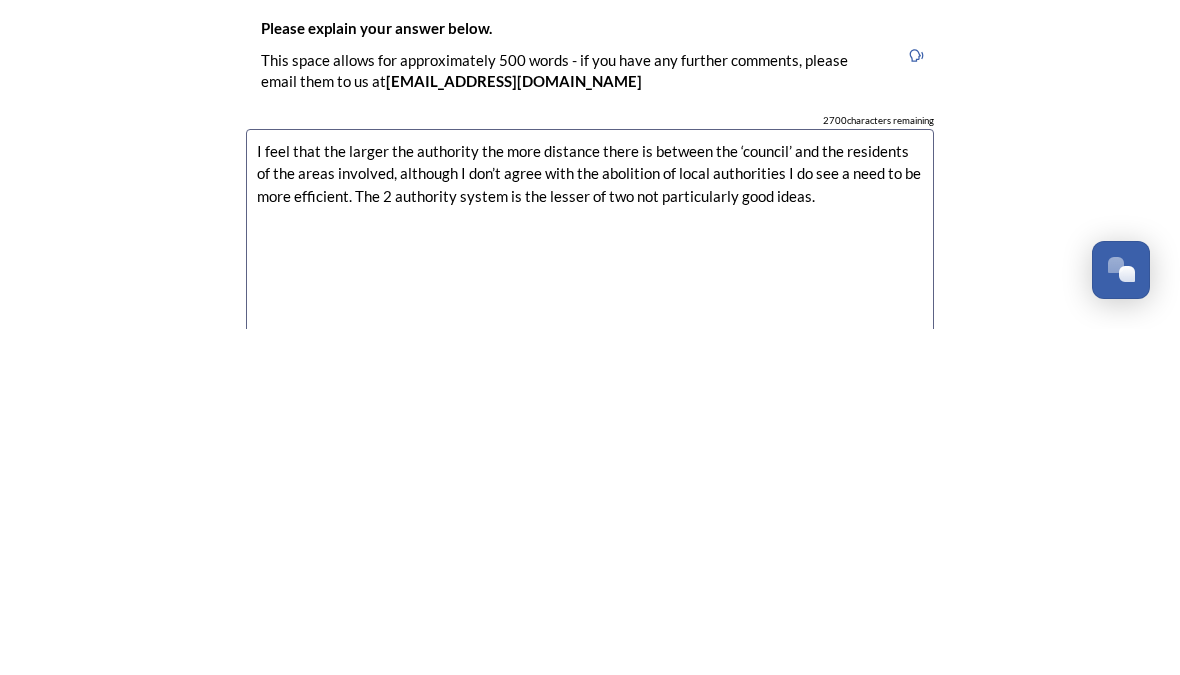 click on "I feel that the larger the authority the more distance there is between the ‘council’ and the residents of the areas involved, although I don’t agree with the abolition of local authorities I do see a need to be more efficient. The 2 authority system is the lesser of two not particularly good ideas." at bounding box center [590, 587] 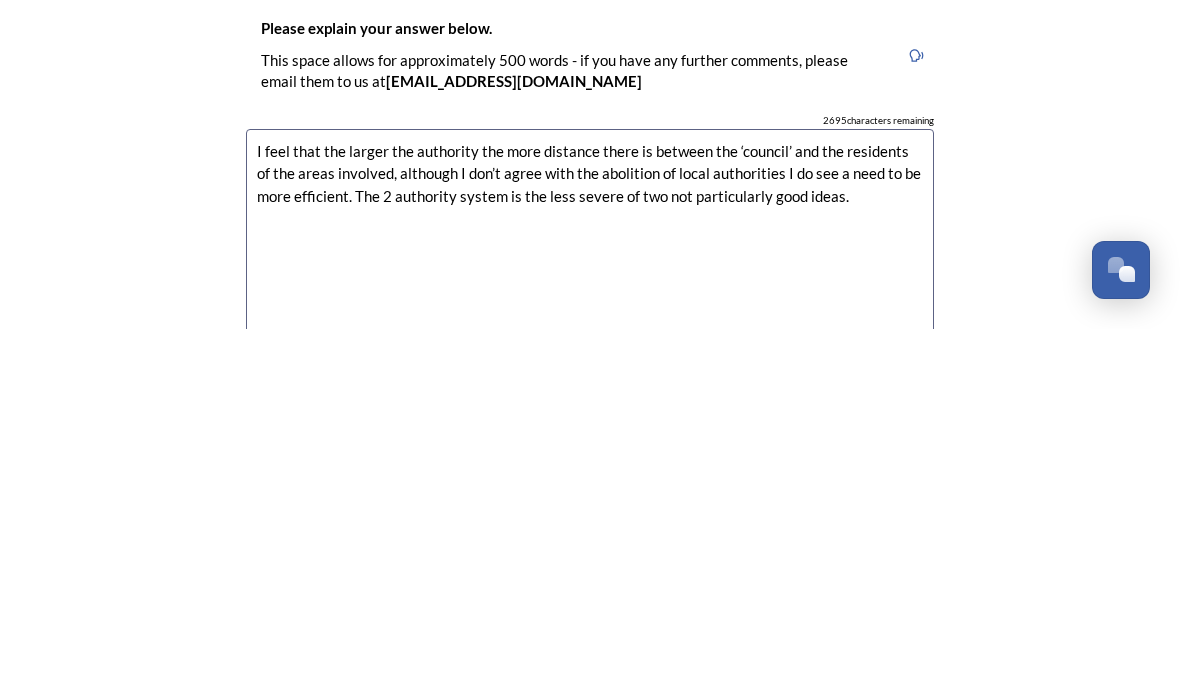 click on "I feel that the larger the authority the more distance there is between the ‘council’ and the residents of the areas involved, although I don’t agree with the abolition of local authorities I do see a need to be more efficient. The 2 authority system is the less severe of two not particularly good ideas." at bounding box center (590, 587) 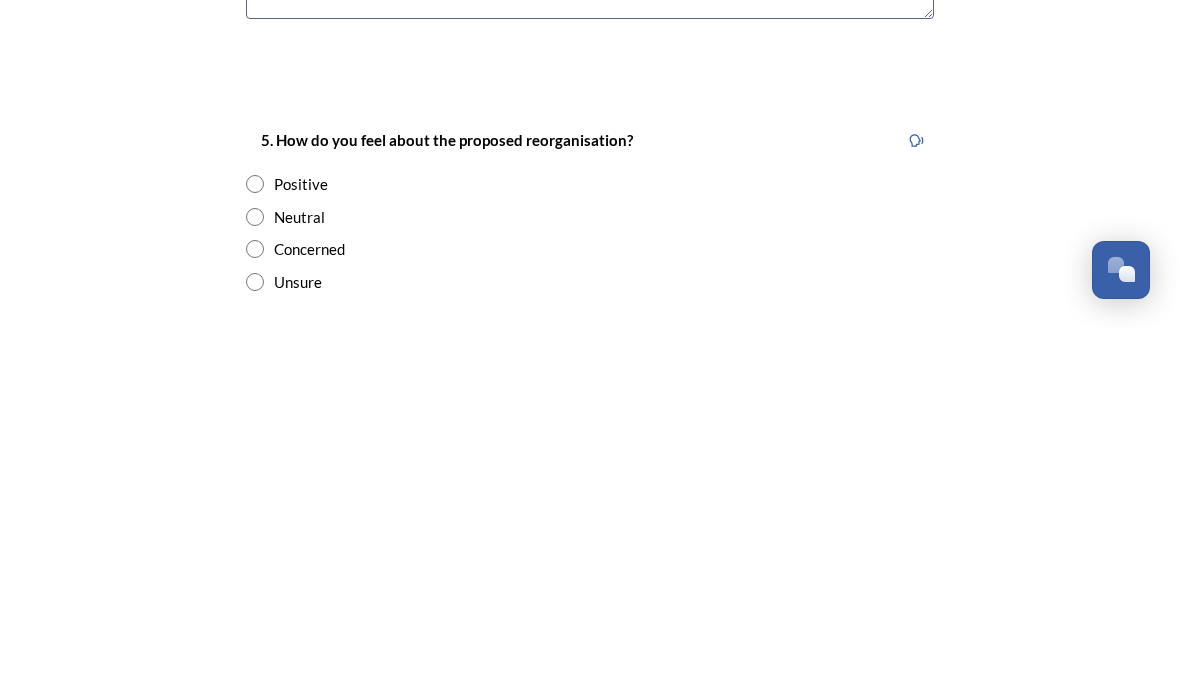 scroll, scrollTop: 3326, scrollLeft: 0, axis: vertical 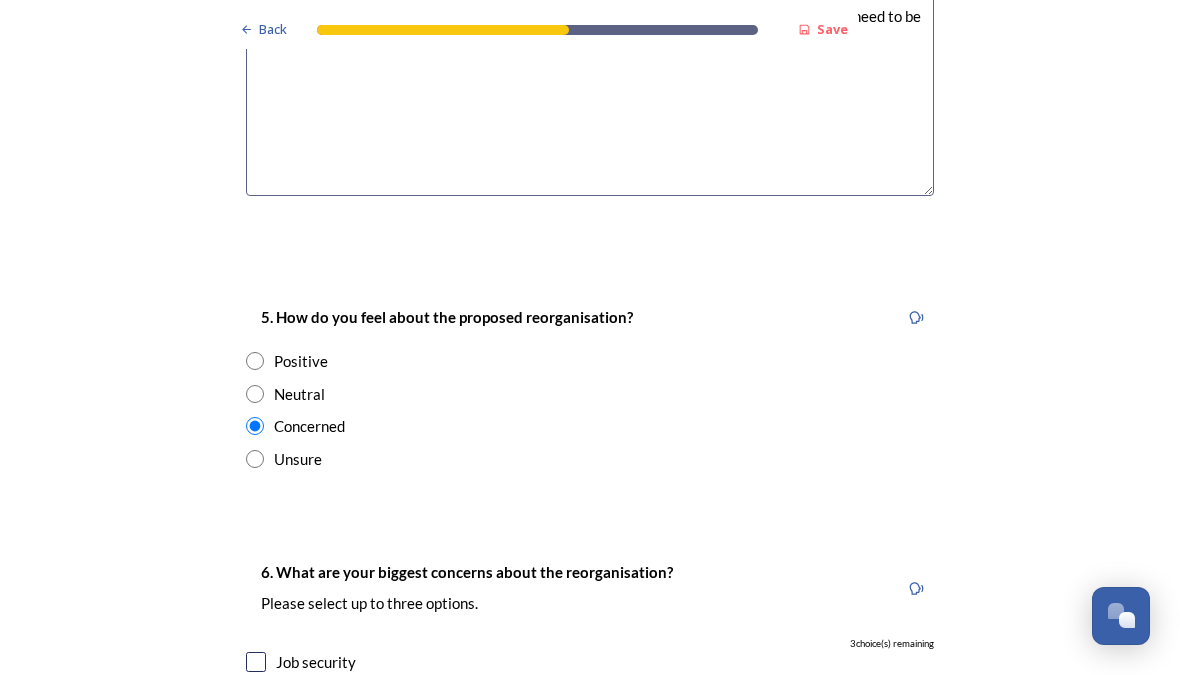 click at bounding box center [256, 662] 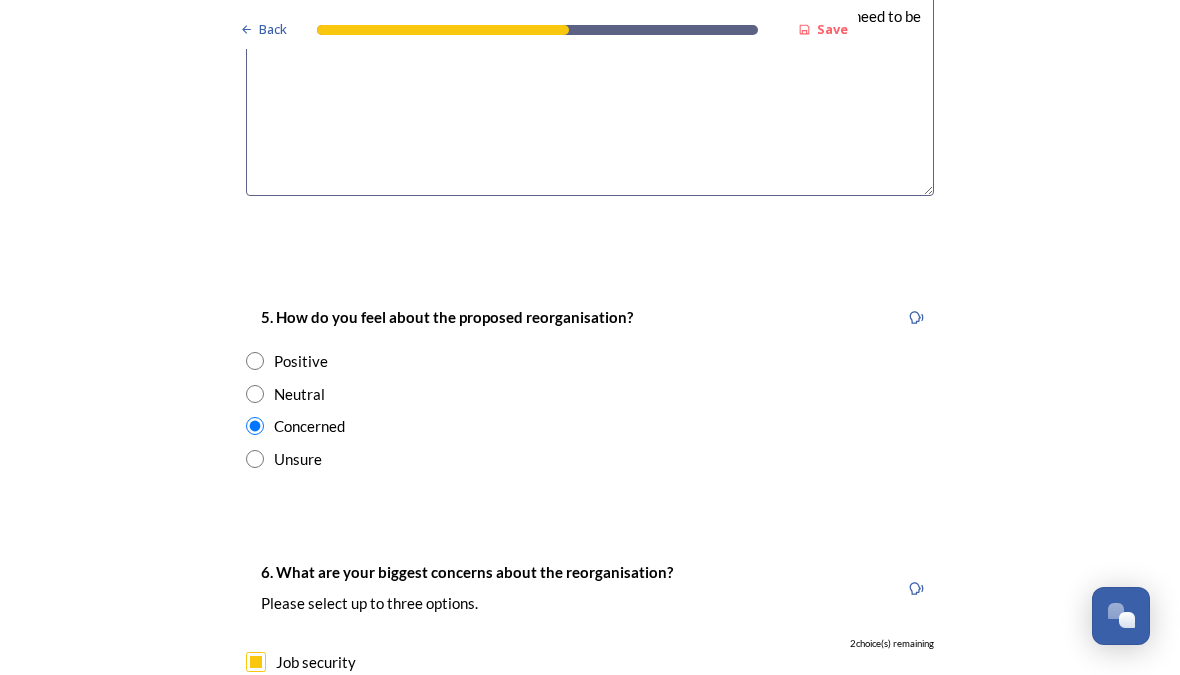 click at bounding box center (256, 700) 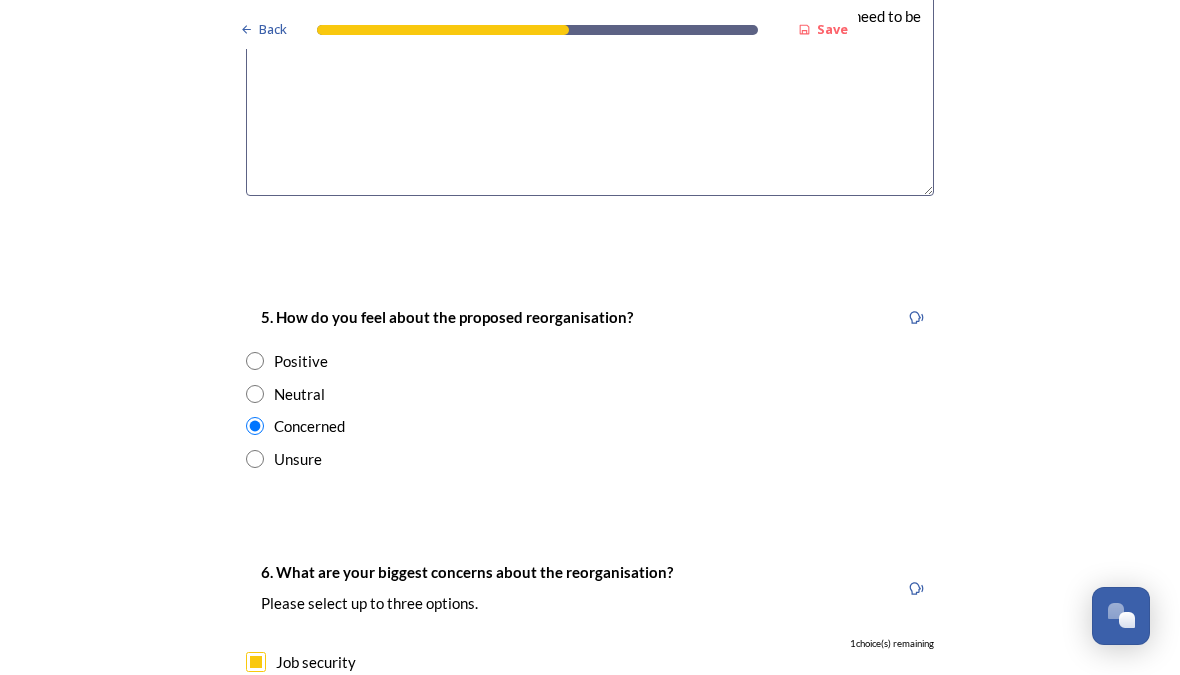 click on "Loss of local knowledge or identity" at bounding box center (389, 737) 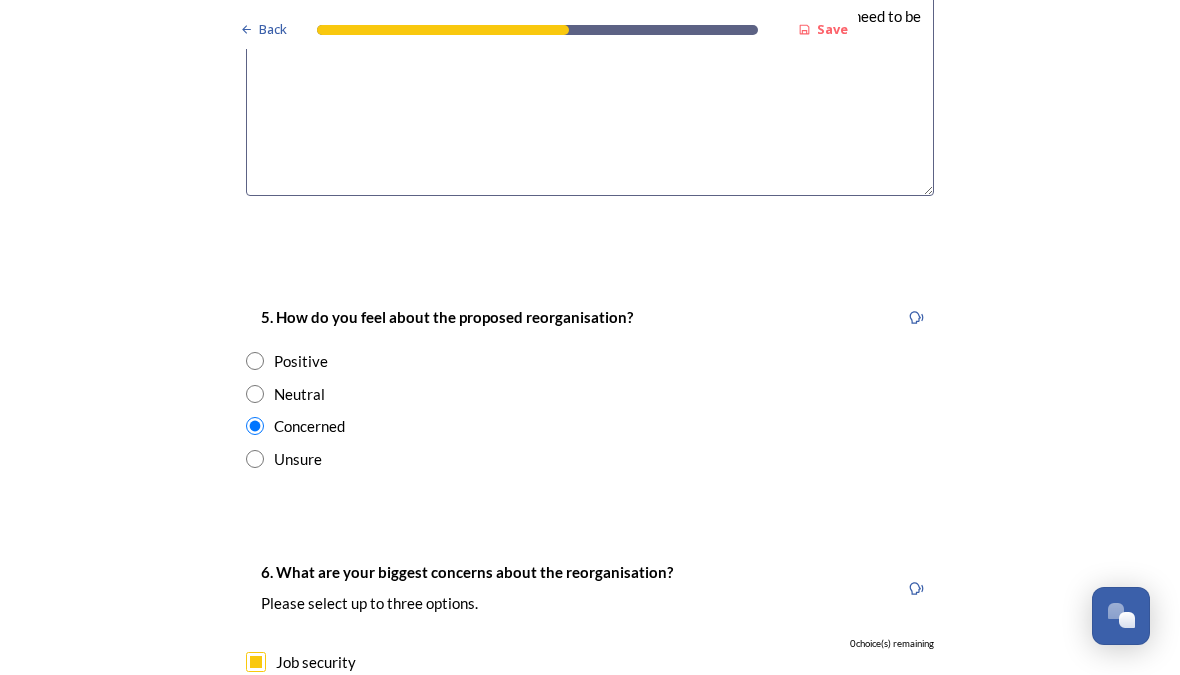 click at bounding box center [256, 775] 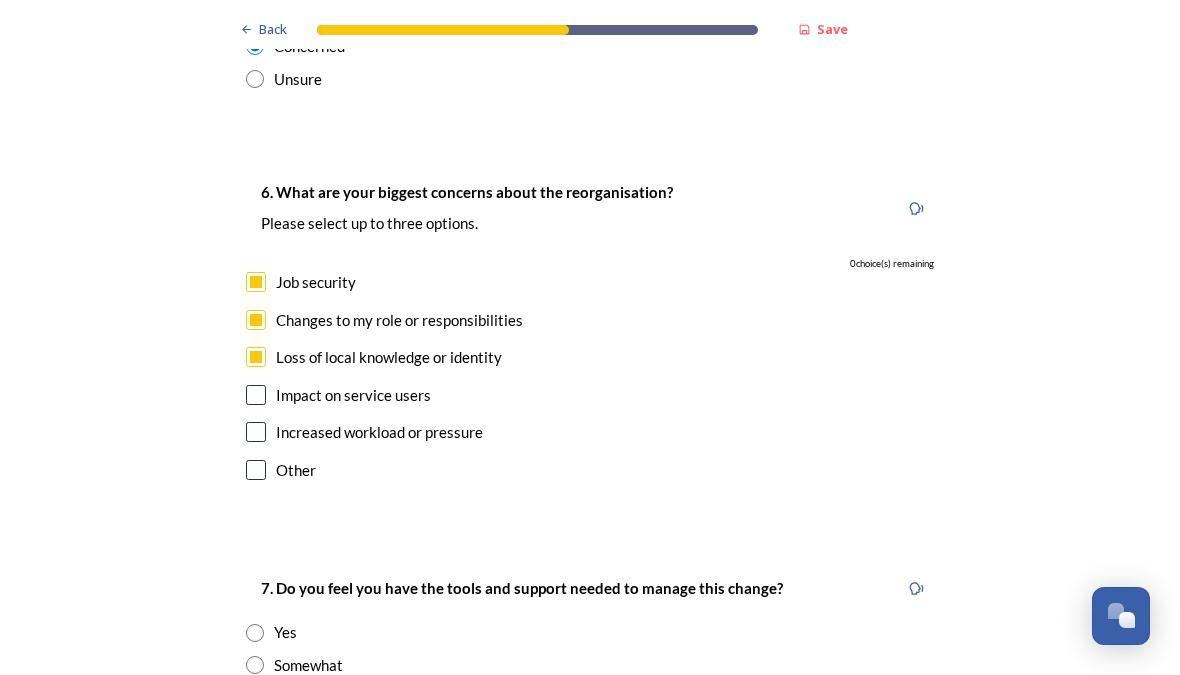 scroll, scrollTop: 3878, scrollLeft: 0, axis: vertical 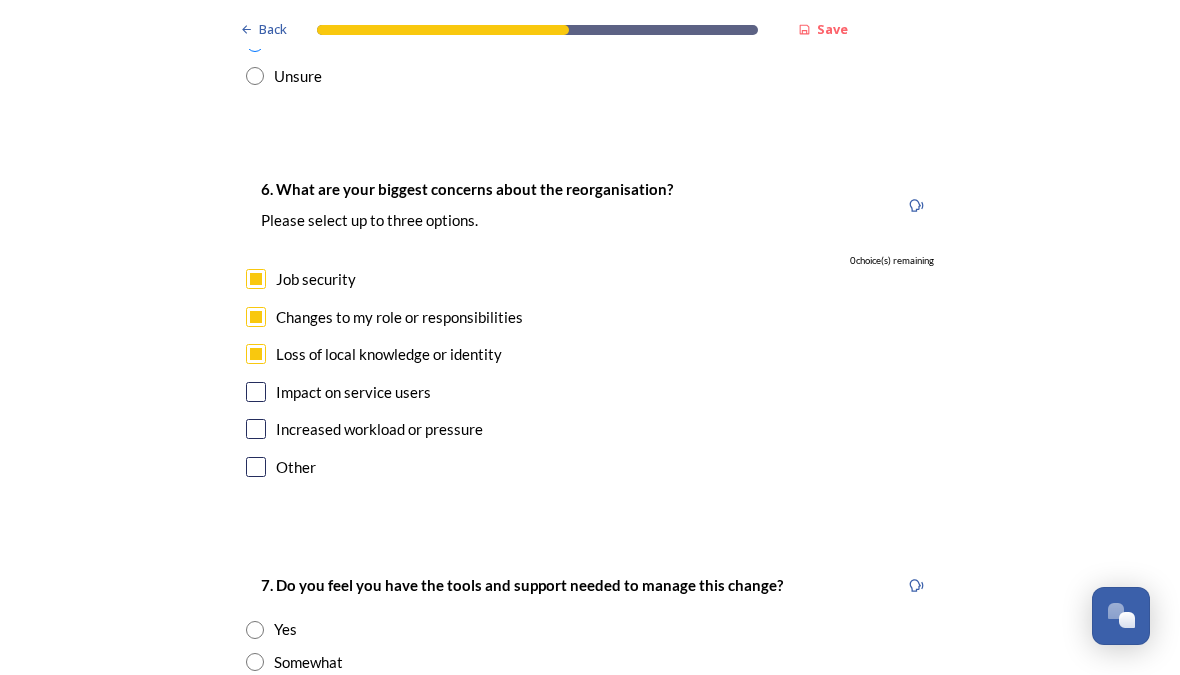 click at bounding box center (255, 695) 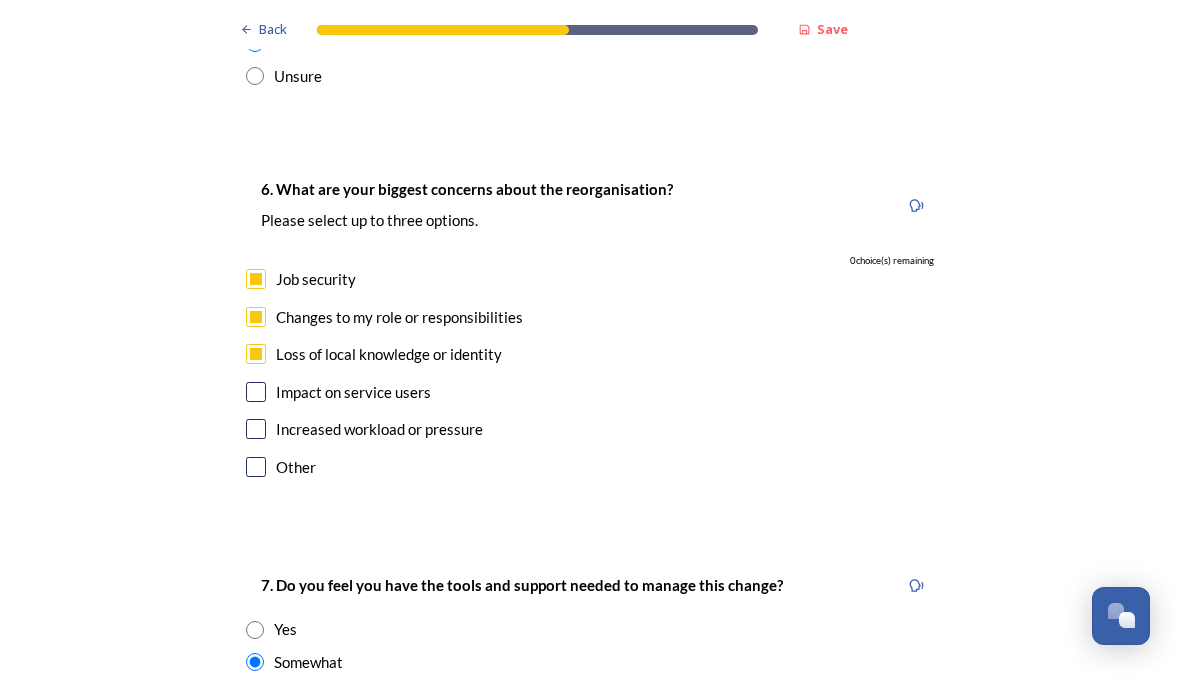 click at bounding box center [255, 695] 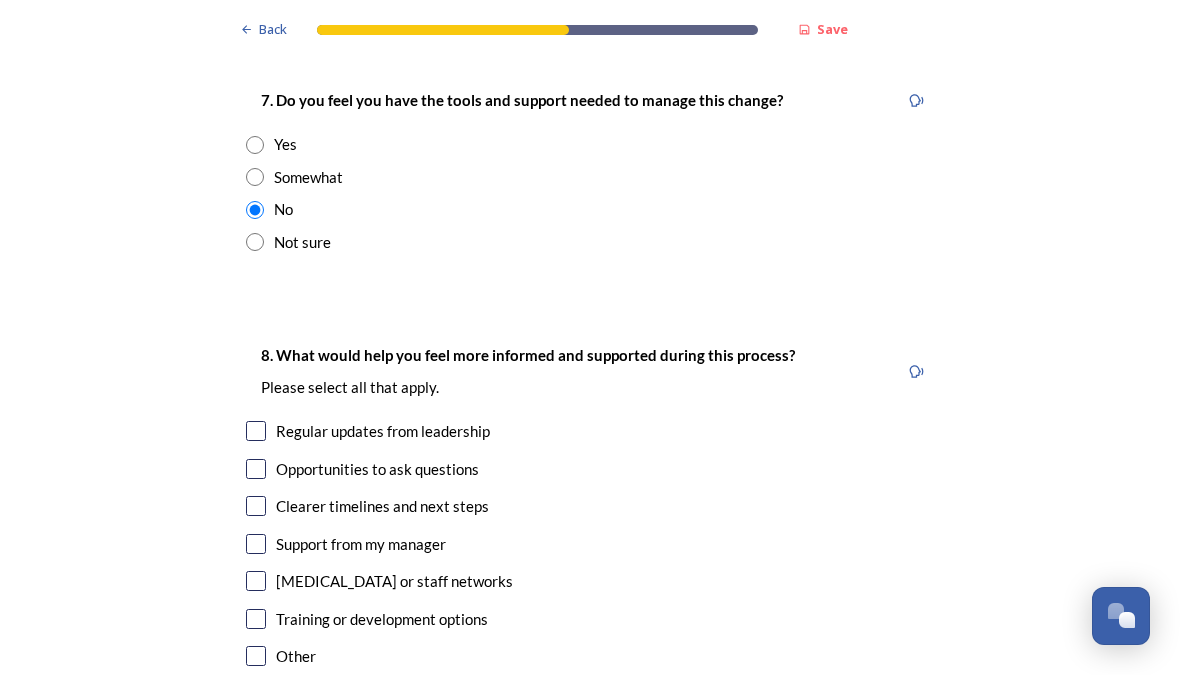 scroll, scrollTop: 4363, scrollLeft: 0, axis: vertical 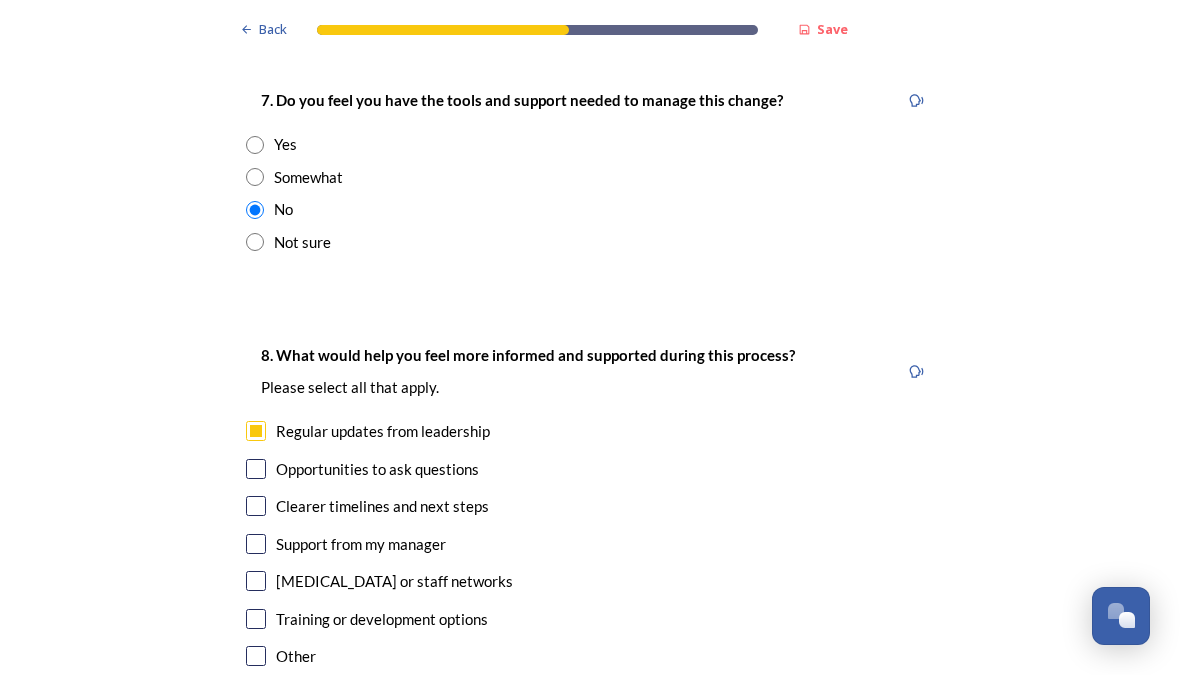click on "Clearer timelines and next steps" at bounding box center (590, 506) 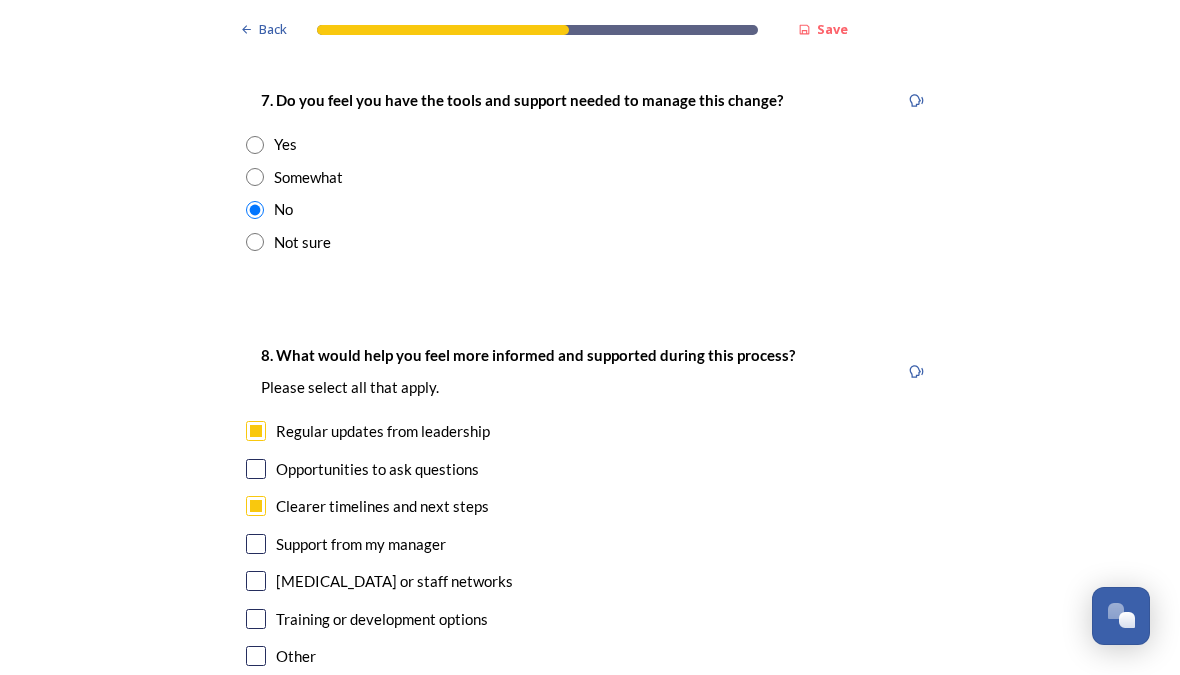 checkbox on "true" 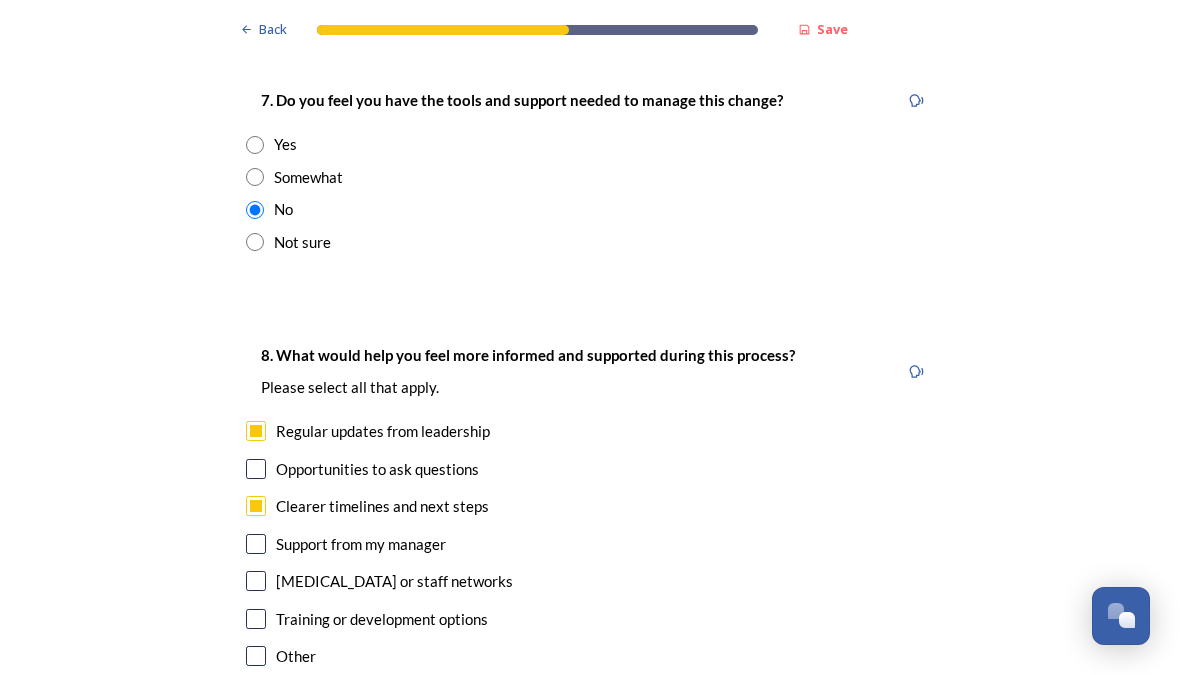 click on "Back Save Prioritising future services As explained on our  Shaping West Sussex hub , Local Government Reorganisation for West Sussex means that the county, district and borough councils will be replaced with one, or more than one, single-tier council (referred to as a unitary council) to deliver all your services.  Options currently being explored within West Sussex are detailed on our  hub , but map visuals can be found below. A single county unitary , bringing the County Council and all seven District and Borough Councils services together to form a new unitary council for West Sussex. Single unitary model (You can enlarge this map by clicking on the square expand icon in the top right of the image) Two unitary option, variation 1  -   one unitary combining Arun, Chichester and Worthing footprints and one unitary combining Adur, Crawley, Horsham, and Mid-Sussex footprints. Two unitary model variation 1 (You can enlarge this map by clicking on the square expand icon in the top right of the image) * 2695 0" at bounding box center (590, -954) 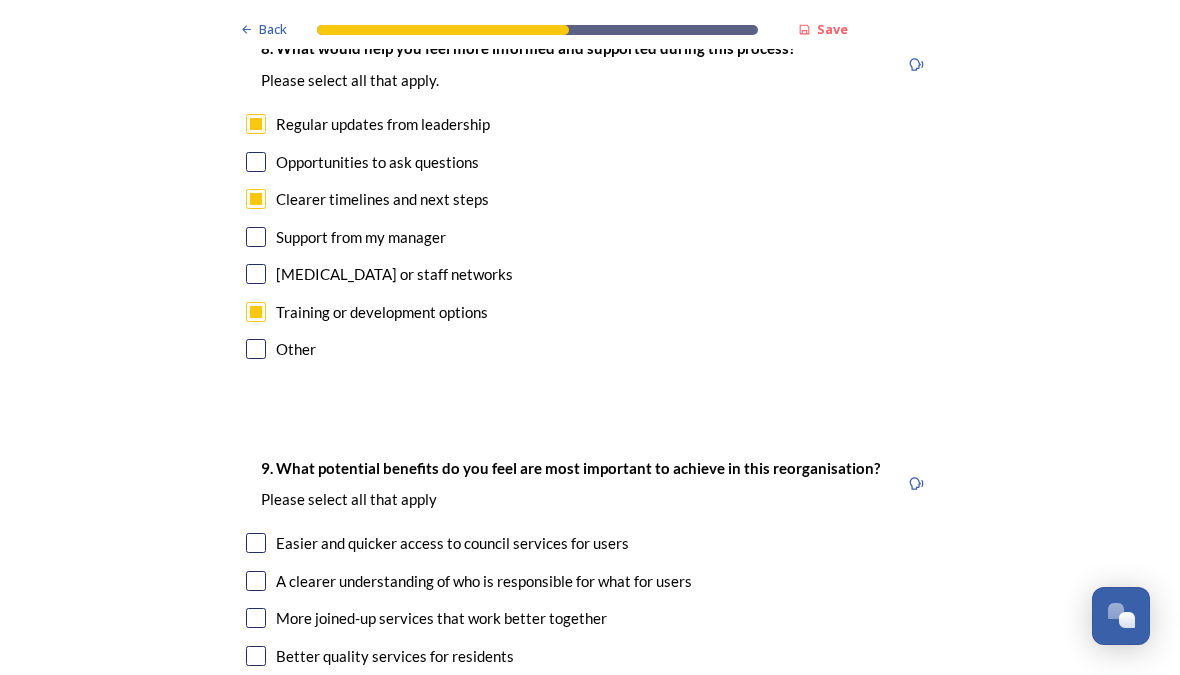 scroll, scrollTop: 4671, scrollLeft: 0, axis: vertical 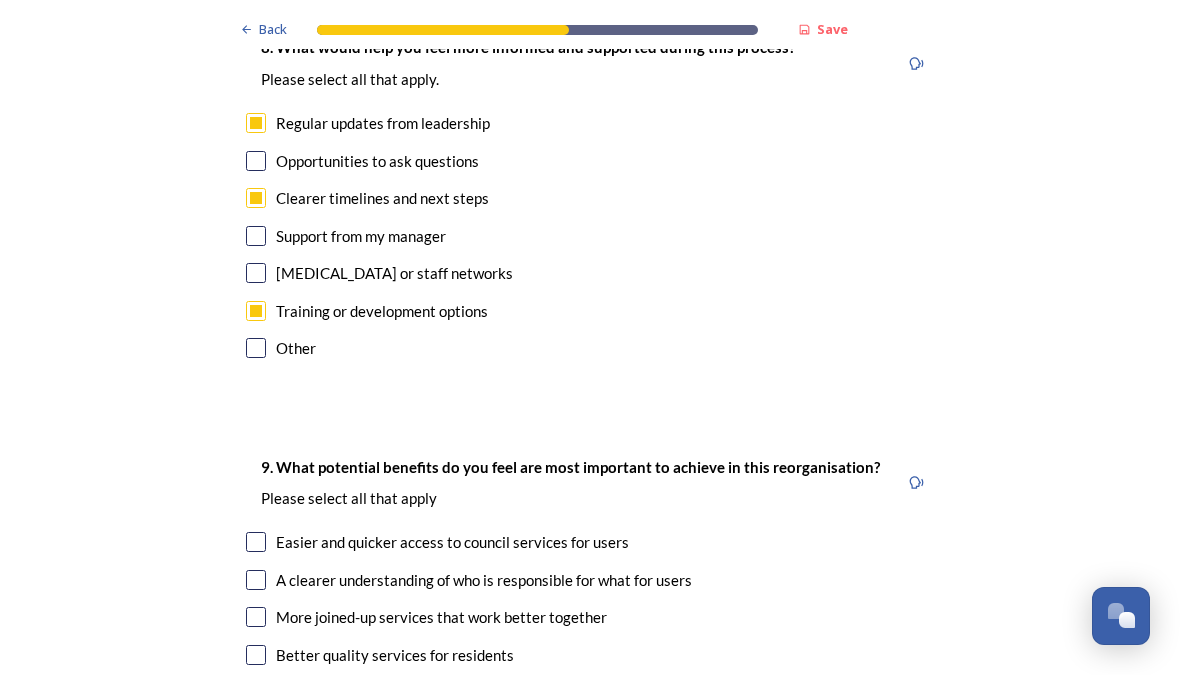 click on "A clearer understanding of who is responsible for what for users" at bounding box center (484, 580) 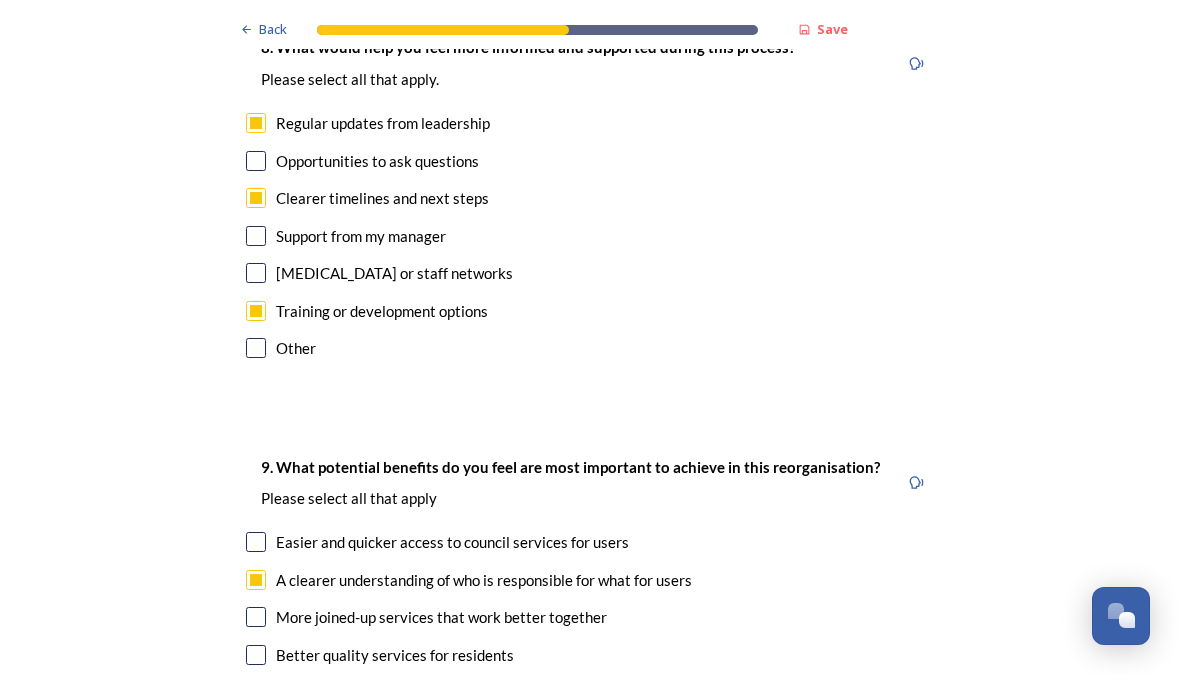 click at bounding box center [256, 542] 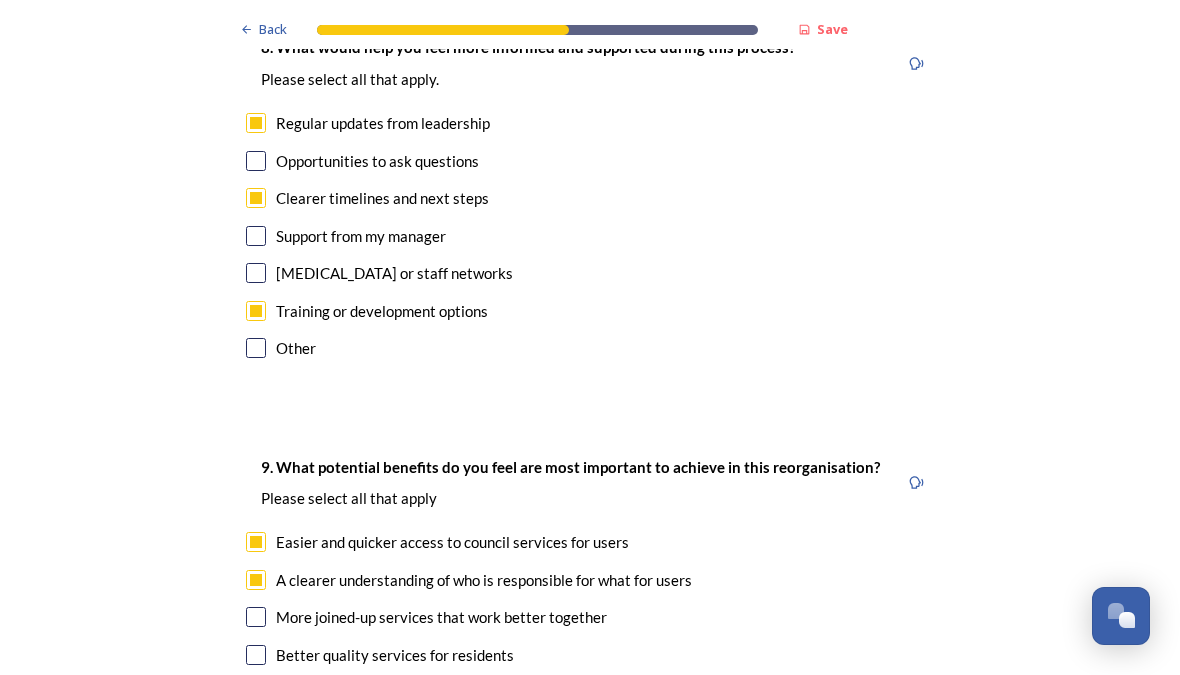 click on "Back Save Prioritising future services As explained on our  Shaping West Sussex hub , Local Government Reorganisation for West Sussex means that the county, district and borough councils will be replaced with one, or more than one, single-tier council (referred to as a unitary council) to deliver all your services.  Options currently being explored within West Sussex are detailed on our  hub , but map visuals can be found below. A single county unitary , bringing the County Council and all seven District and Borough Councils services together to form a new unitary council for West Sussex. Single unitary model (You can enlarge this map by clicking on the square expand icon in the top right of the image) Two unitary option, variation 1  -   one unitary combining Arun, Chichester and Worthing footprints and one unitary combining Adur, Crawley, Horsham, and Mid-Sussex footprints. Two unitary model variation 1 (You can enlarge this map by clicking on the square expand icon in the top right of the image) * 2695 0" at bounding box center [590, -1262] 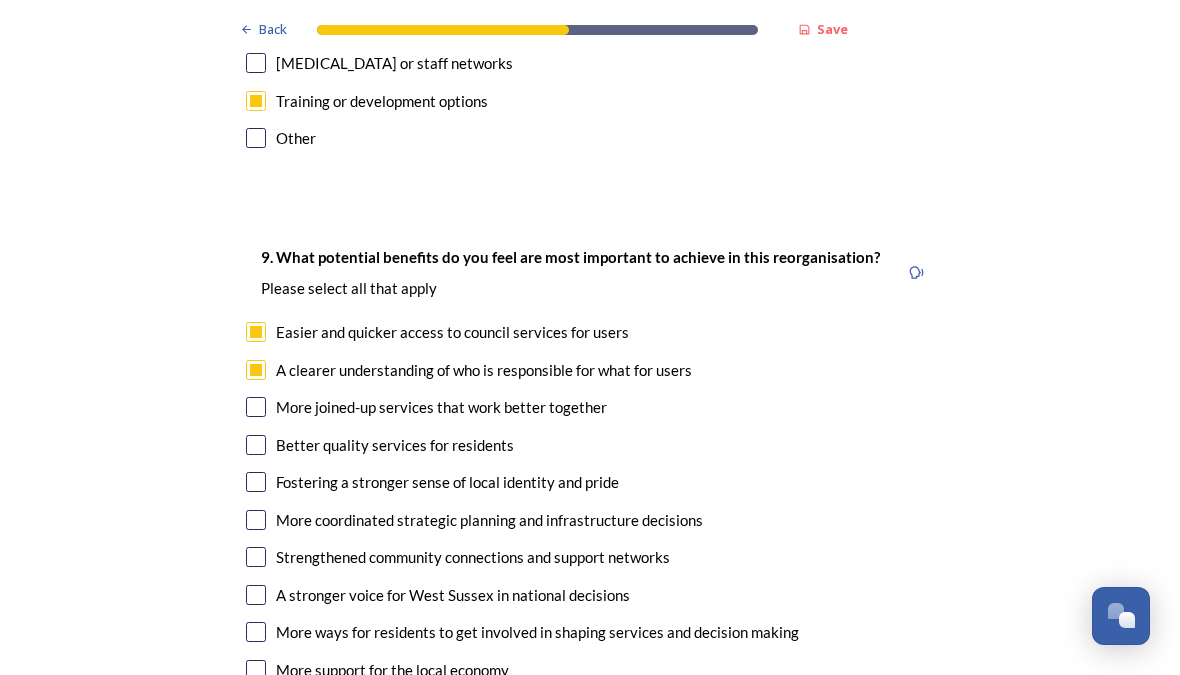 scroll, scrollTop: 4881, scrollLeft: 0, axis: vertical 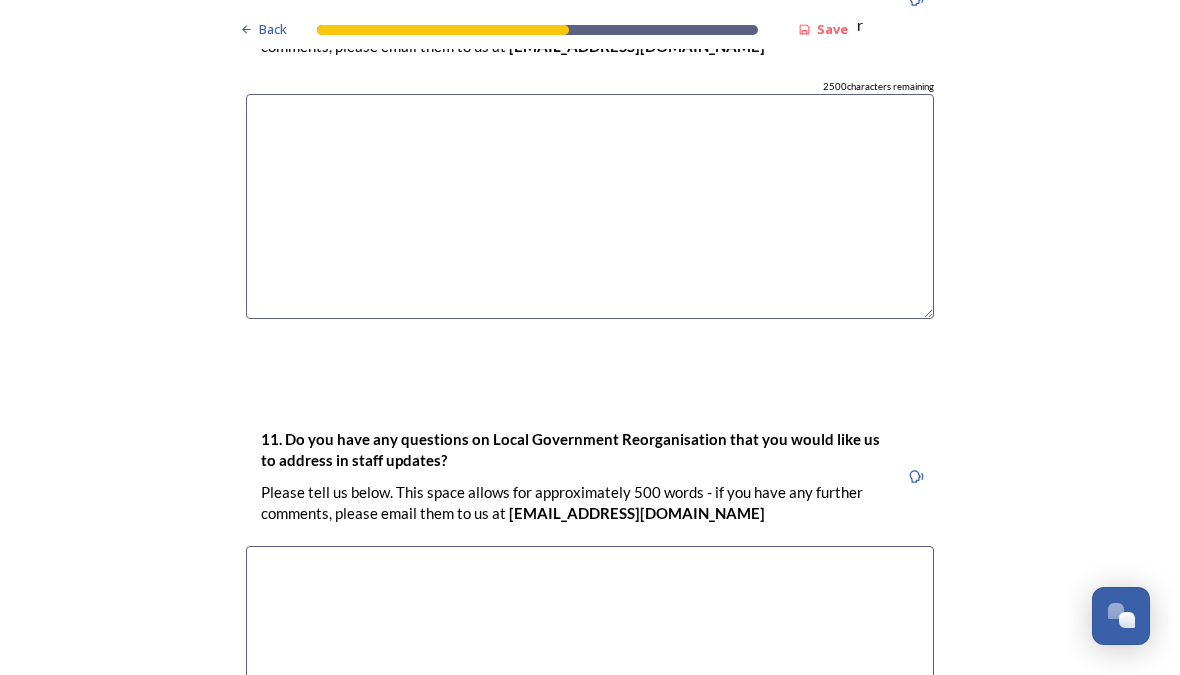 click at bounding box center [590, 658] 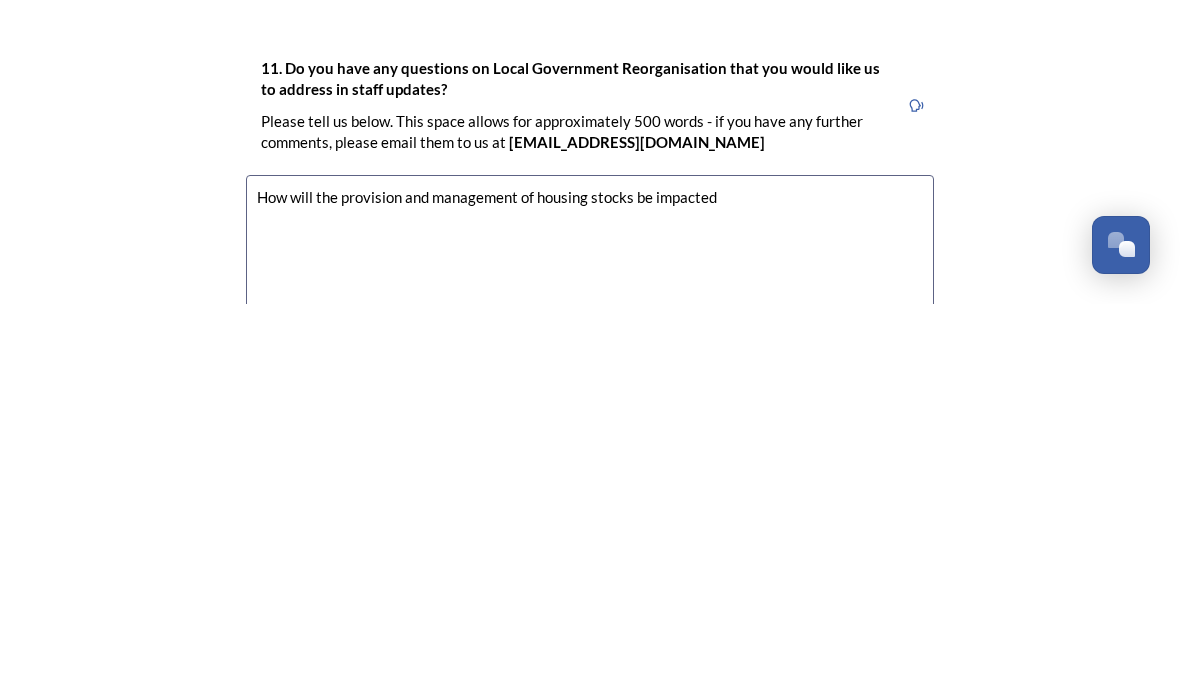 type on "How will the provision and management of housing stocks be impacted?" 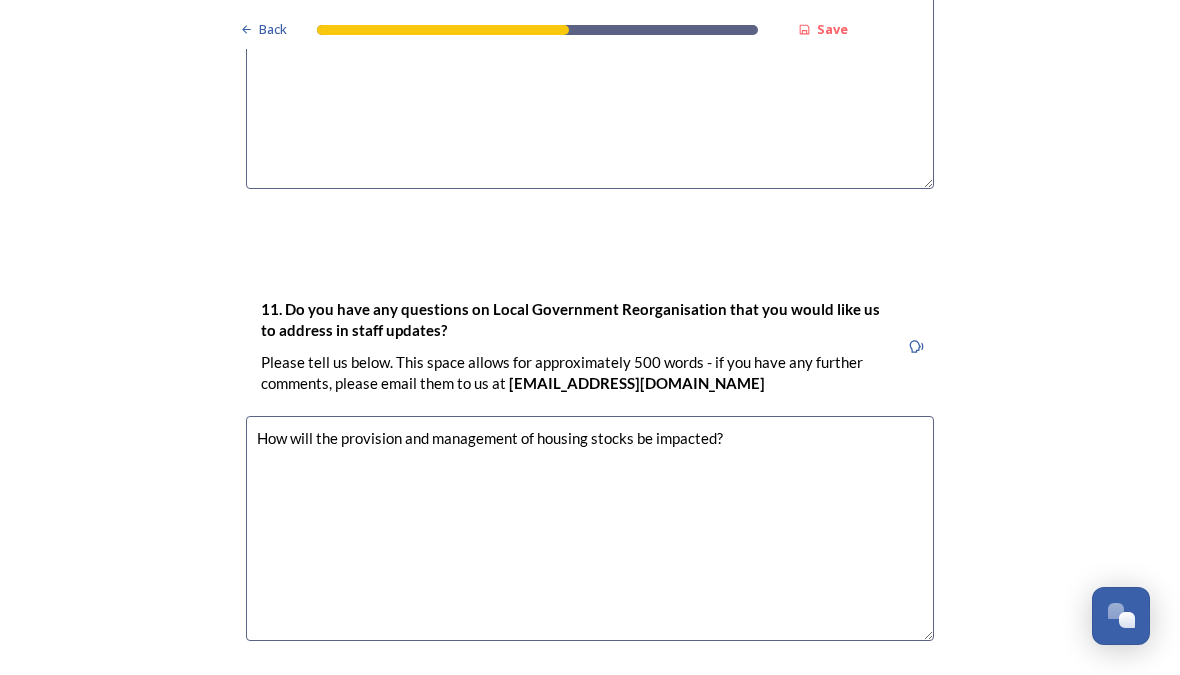 scroll, scrollTop: 5932, scrollLeft: 0, axis: vertical 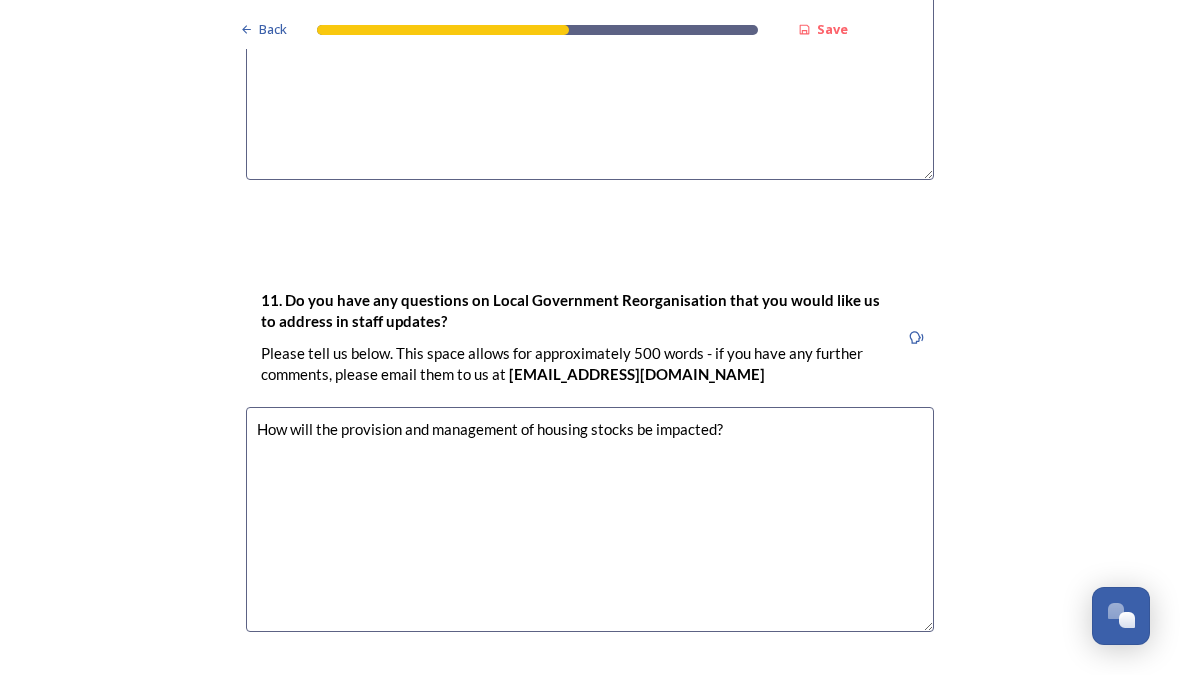 click on "Continue" at bounding box center (576, 745) 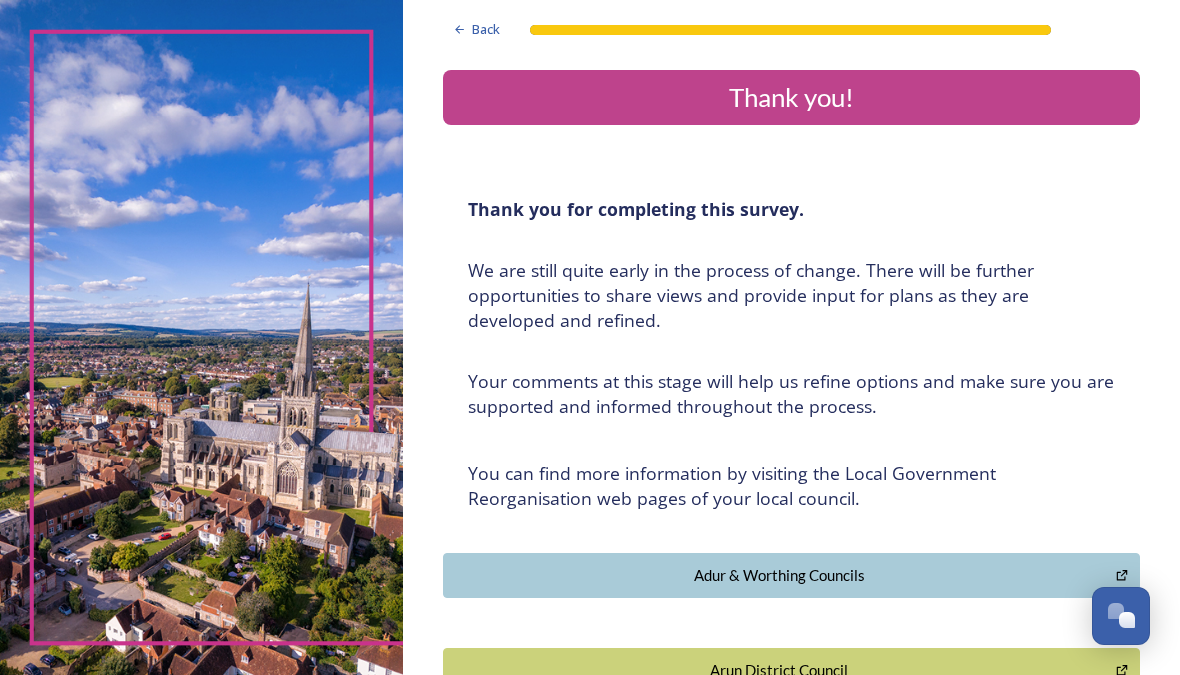 scroll, scrollTop: 0, scrollLeft: 0, axis: both 